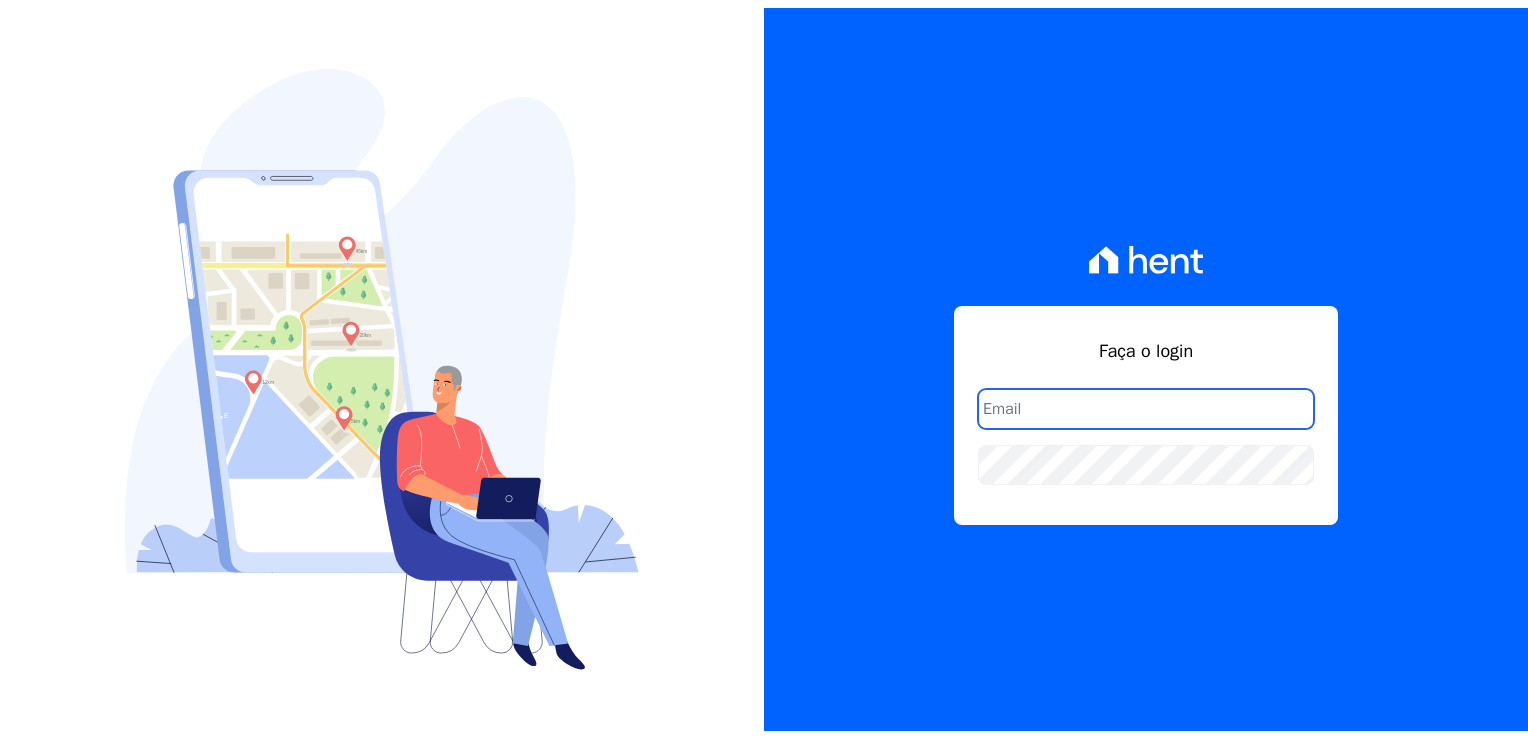 scroll, scrollTop: 0, scrollLeft: 0, axis: both 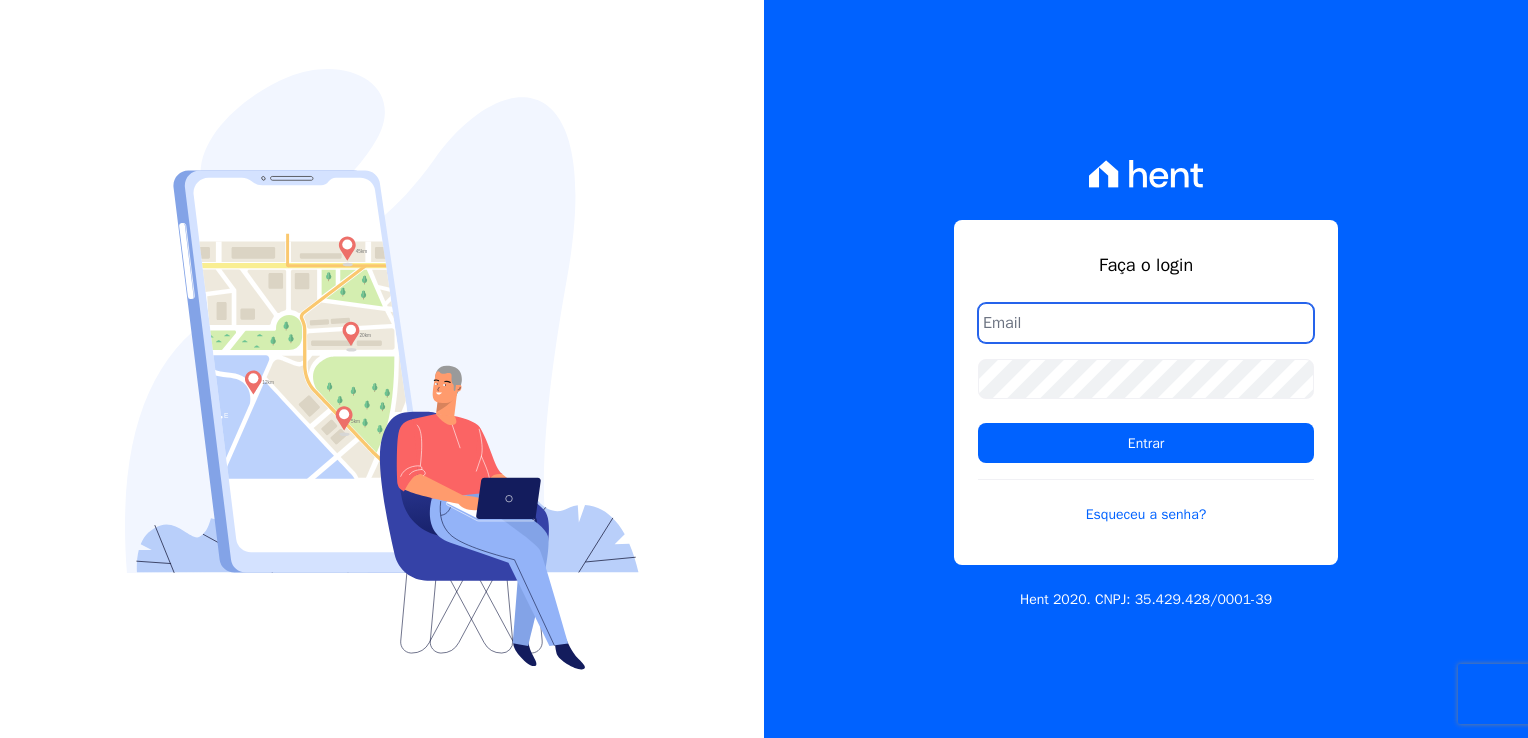 click at bounding box center [1146, 323] 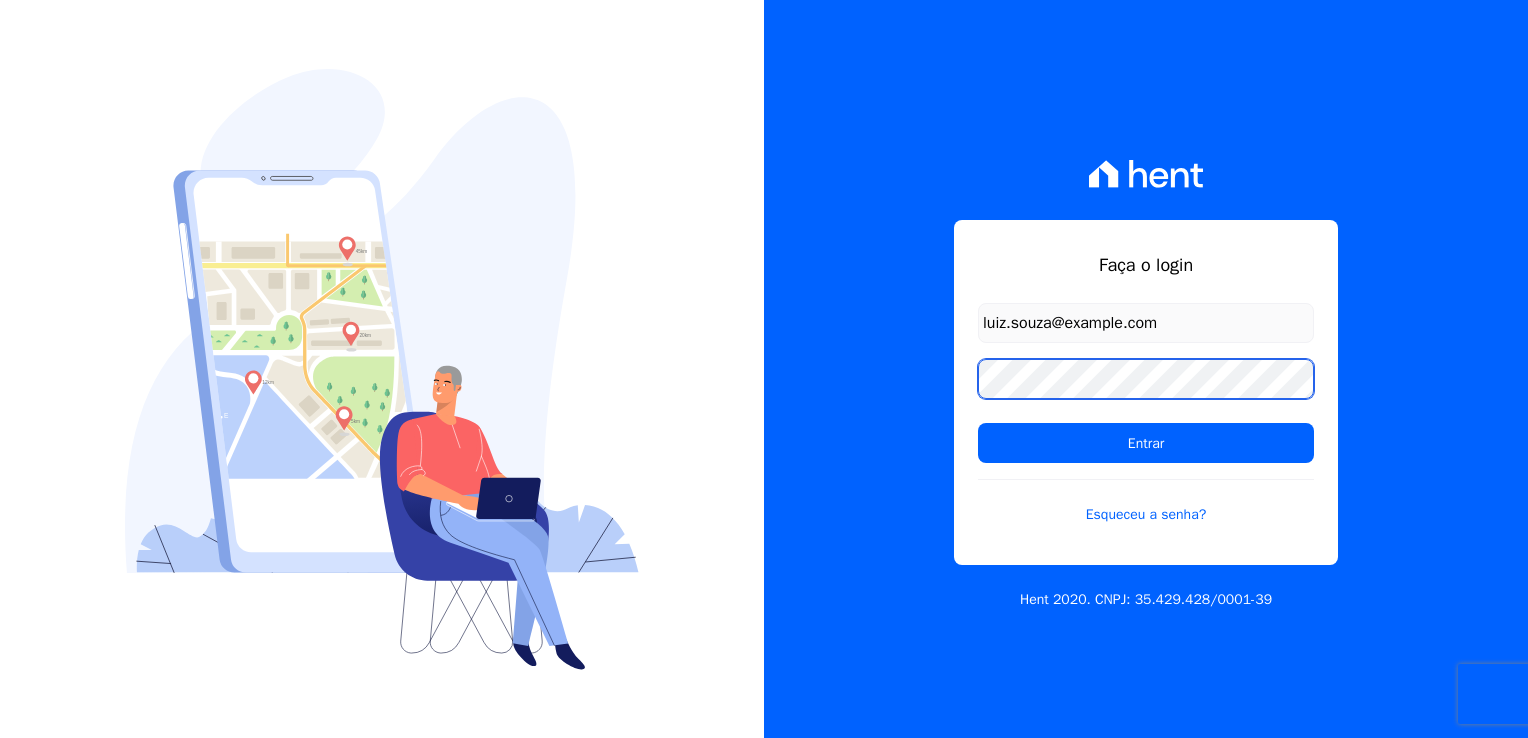 click on "Entrar" at bounding box center [1146, 443] 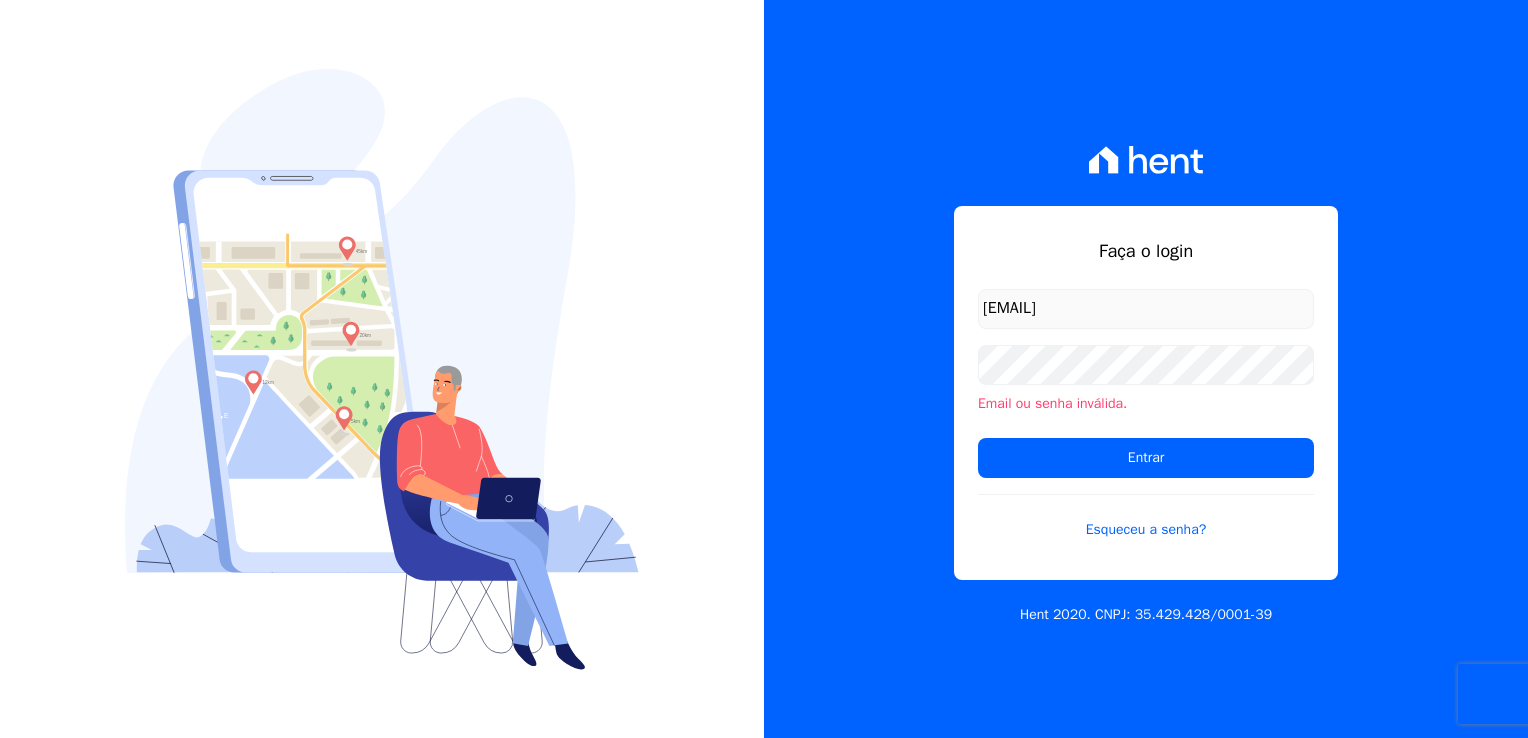 scroll, scrollTop: 0, scrollLeft: 0, axis: both 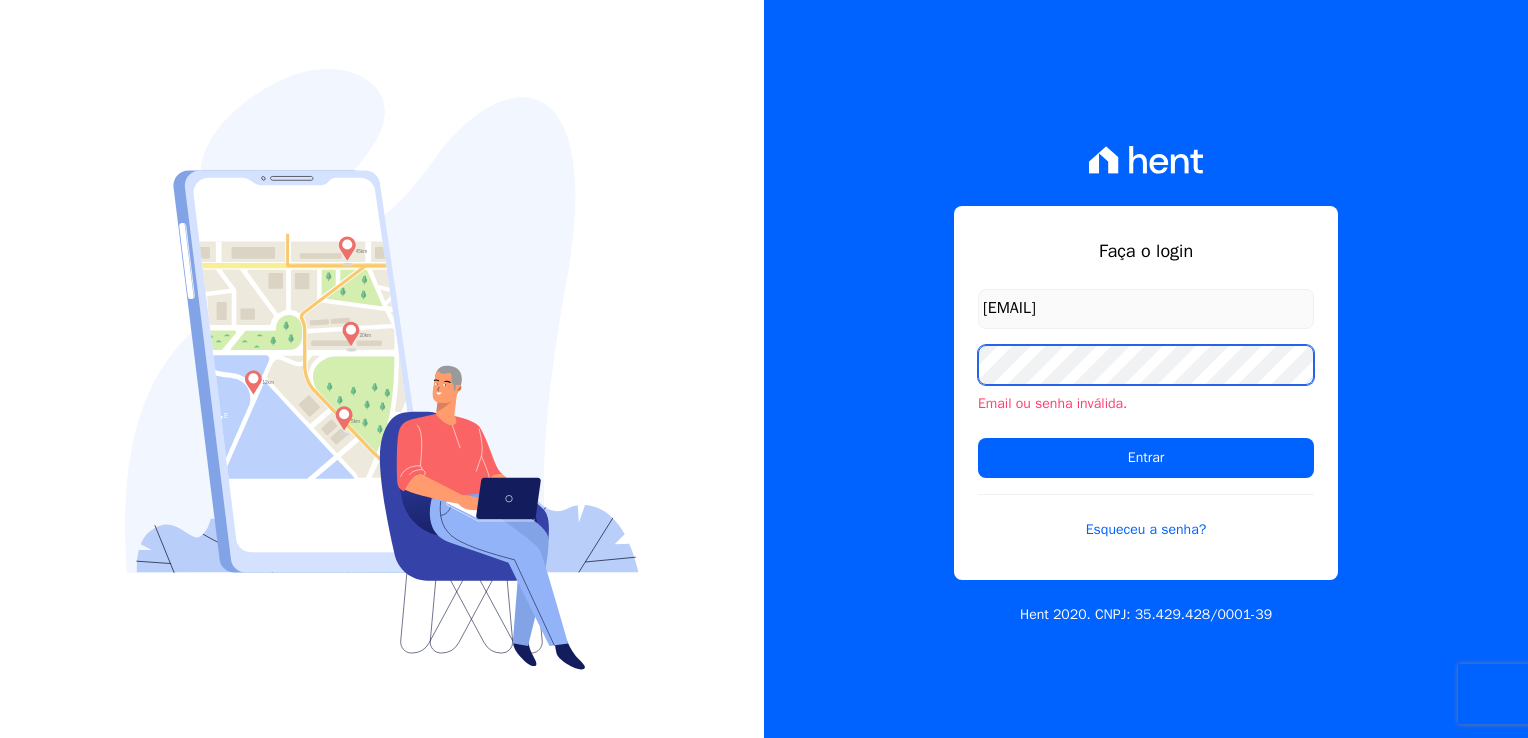 click on "Entrar" at bounding box center [1146, 458] 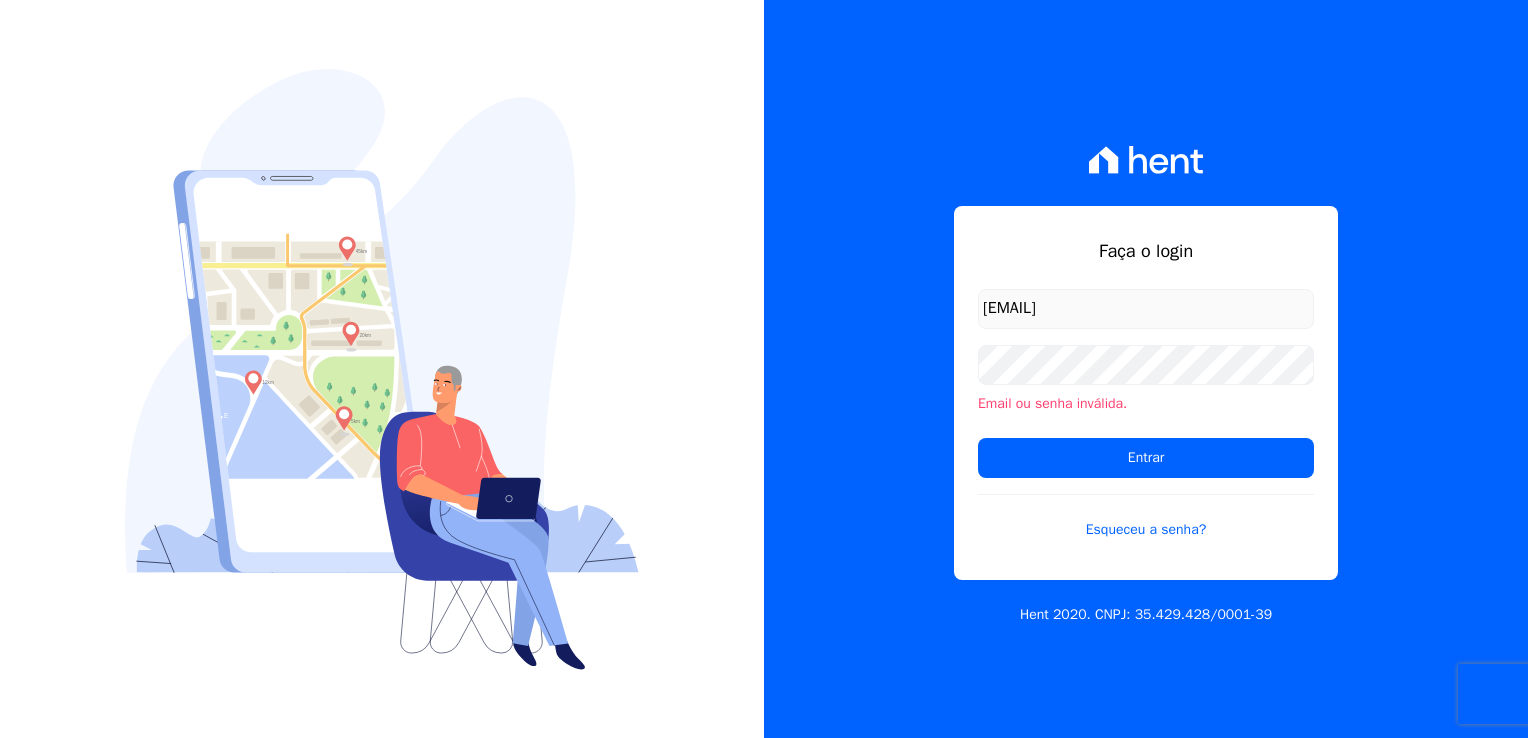 scroll, scrollTop: 0, scrollLeft: 0, axis: both 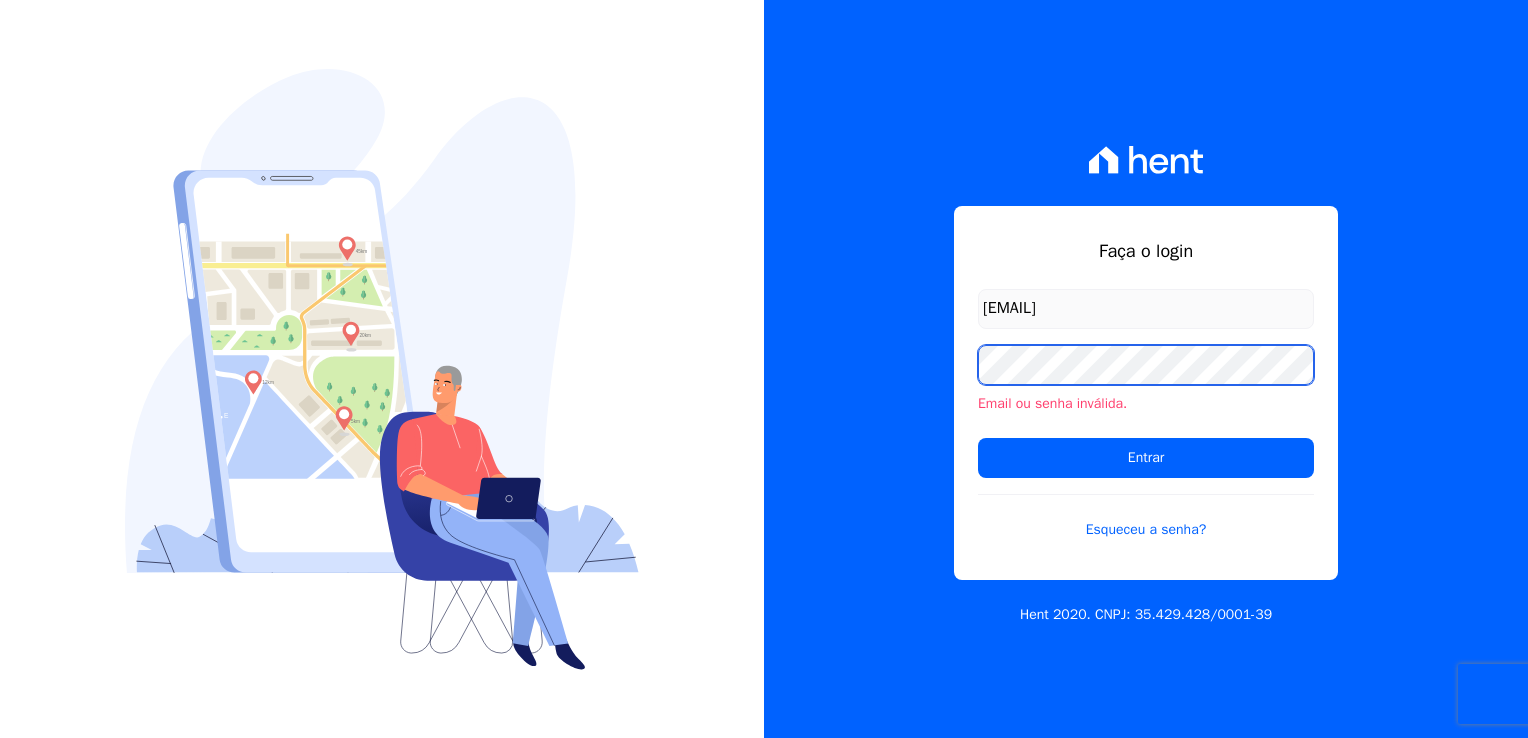 click on "Entrar" at bounding box center [1146, 458] 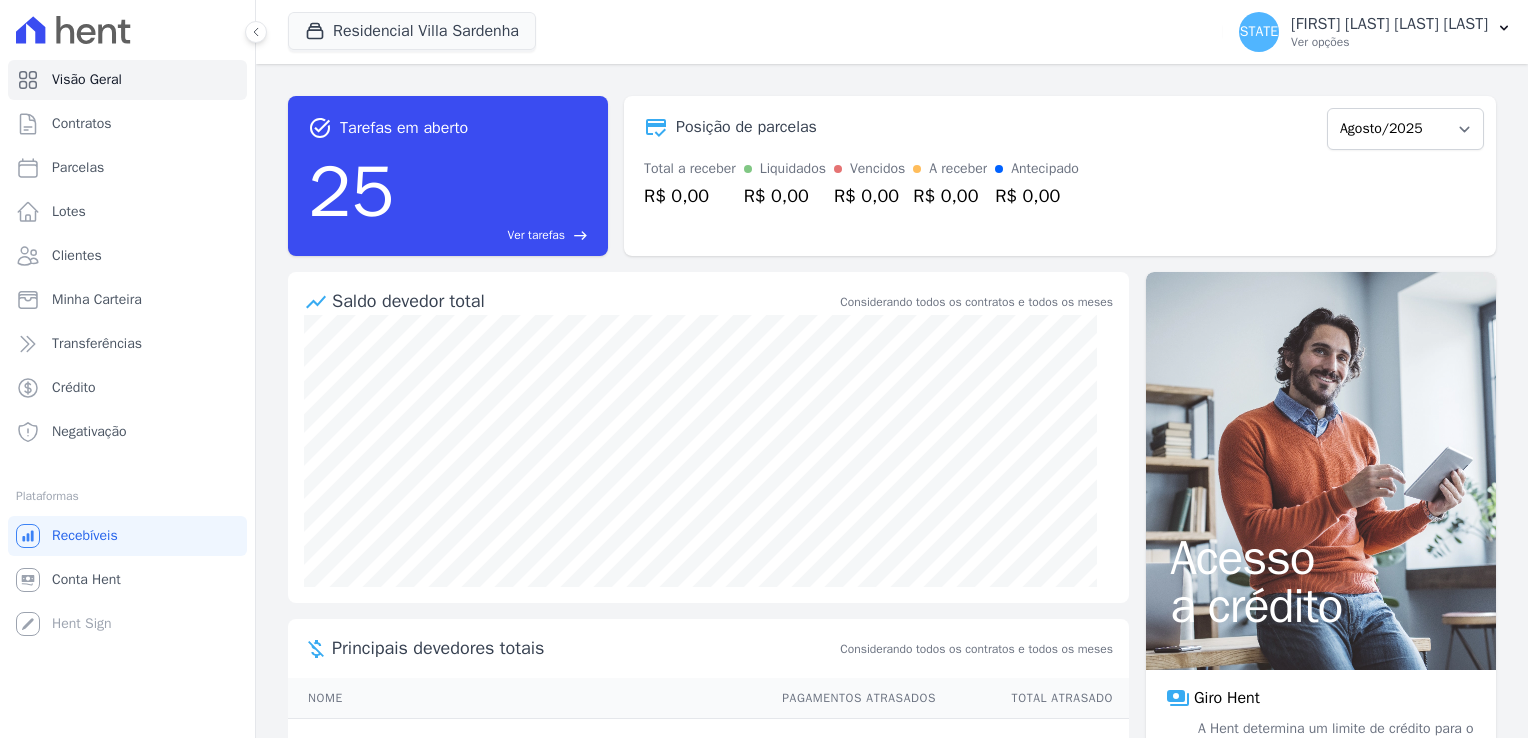 scroll, scrollTop: 0, scrollLeft: 0, axis: both 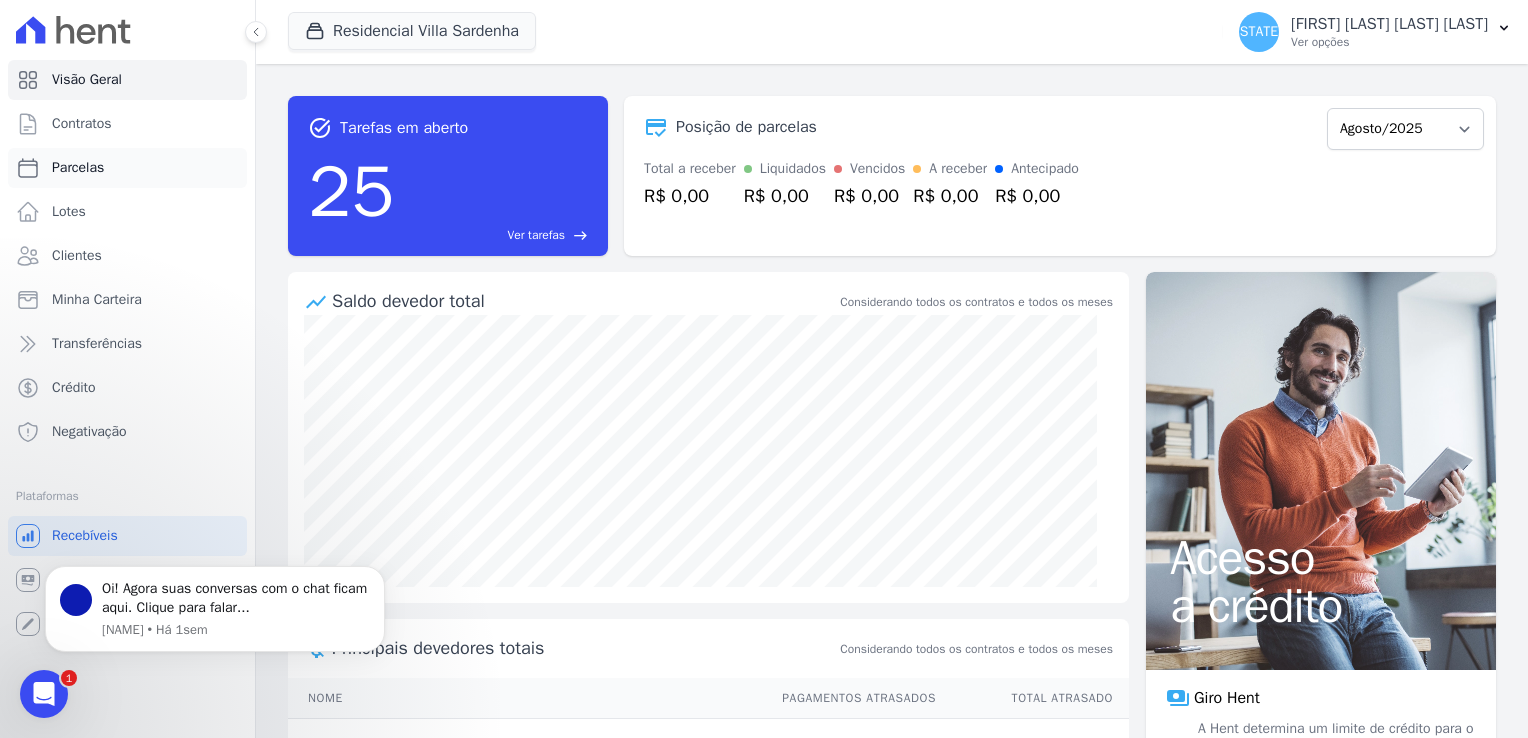click on "Parcelas" at bounding box center [127, 168] 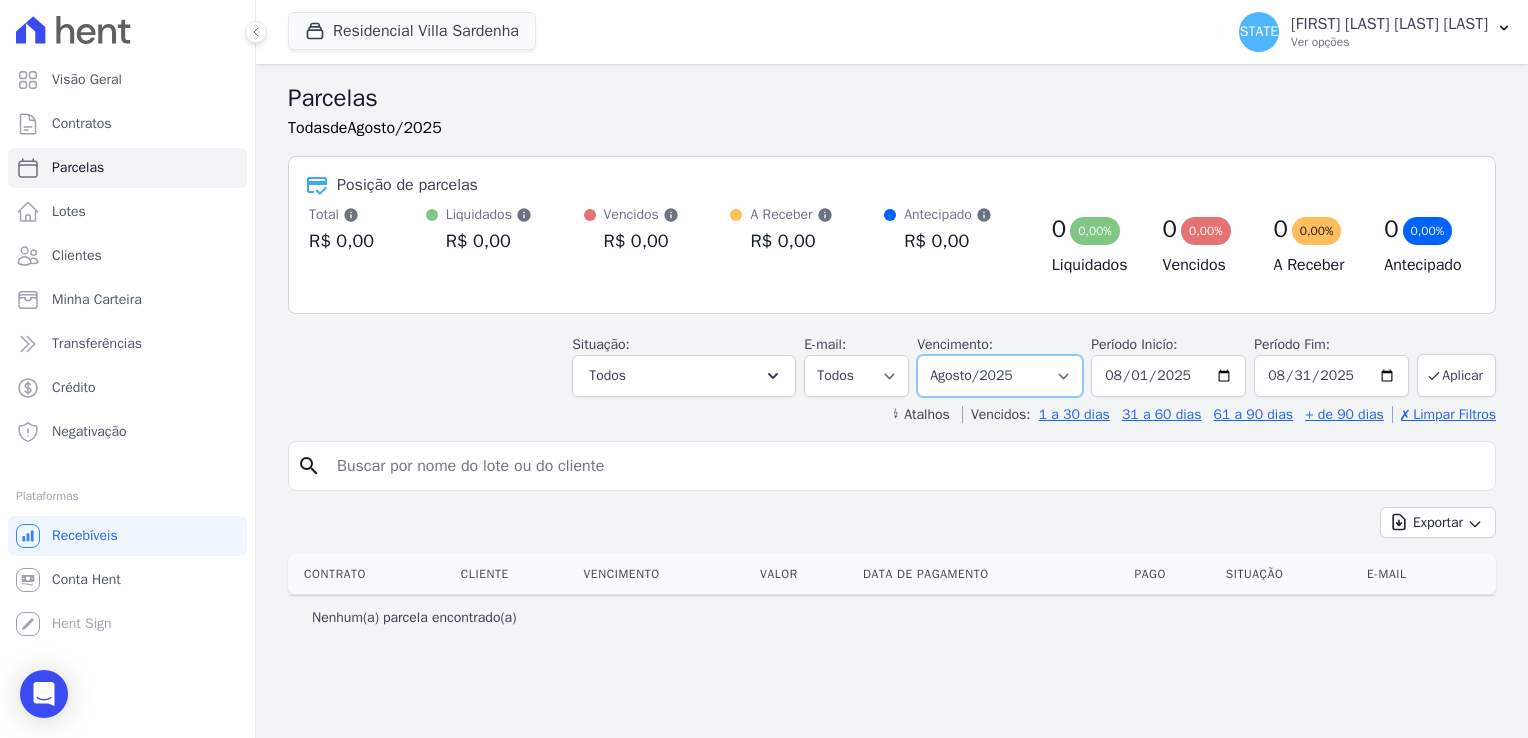 click on "Filtrar por período
────────
Todos os meses
Fevereiro/2023
Março/2023
Abril/2023
Maio/2023
Junho/2023
Julho/2023
Agosto/2023
Setembro/2023
Outubro/2023
Novembro/2023
Dezembro/2023
Janeiro/2024
Fevereiro/2024
Março/2024
Abril/2024
Maio/2024
Junho/2024
Agosto/2025" at bounding box center (1000, 376) 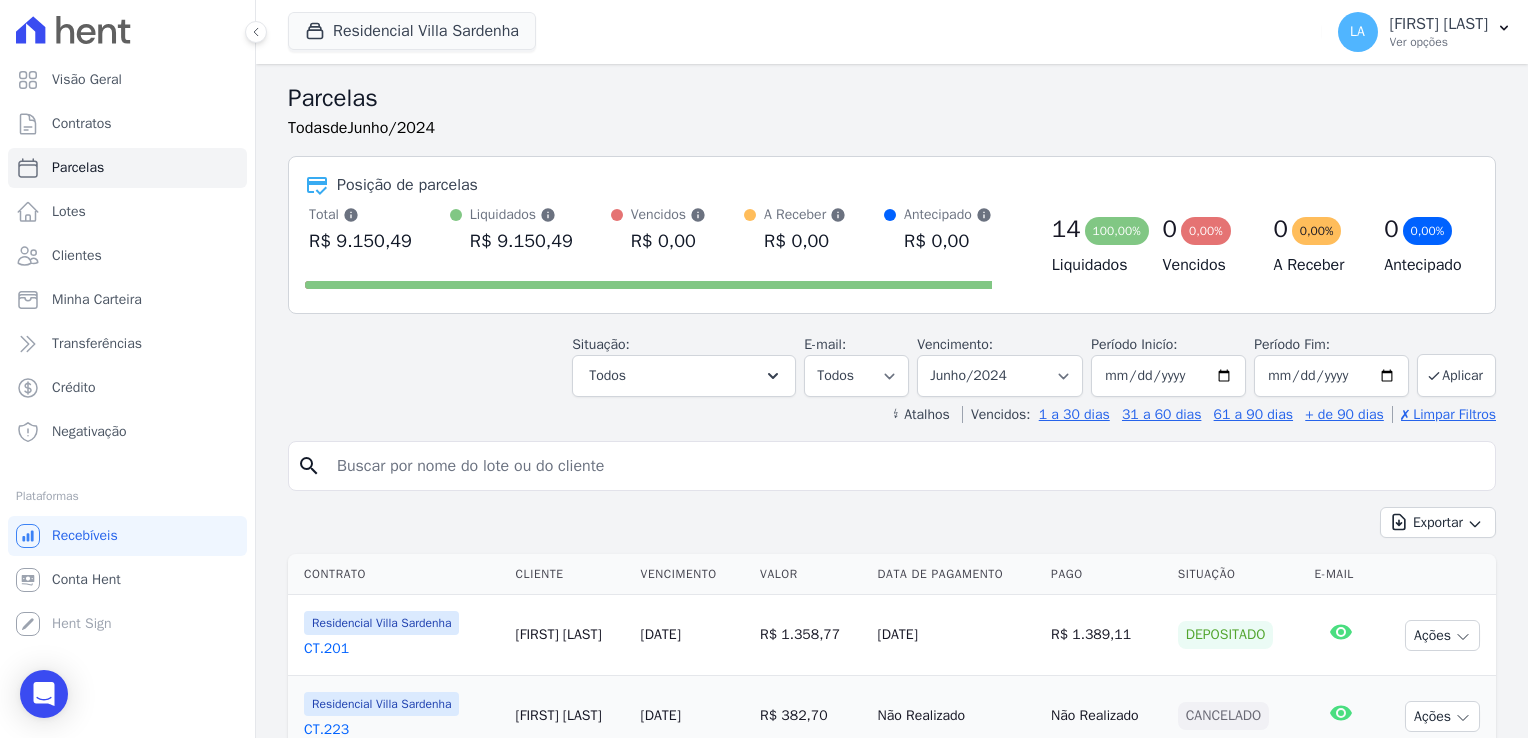 select 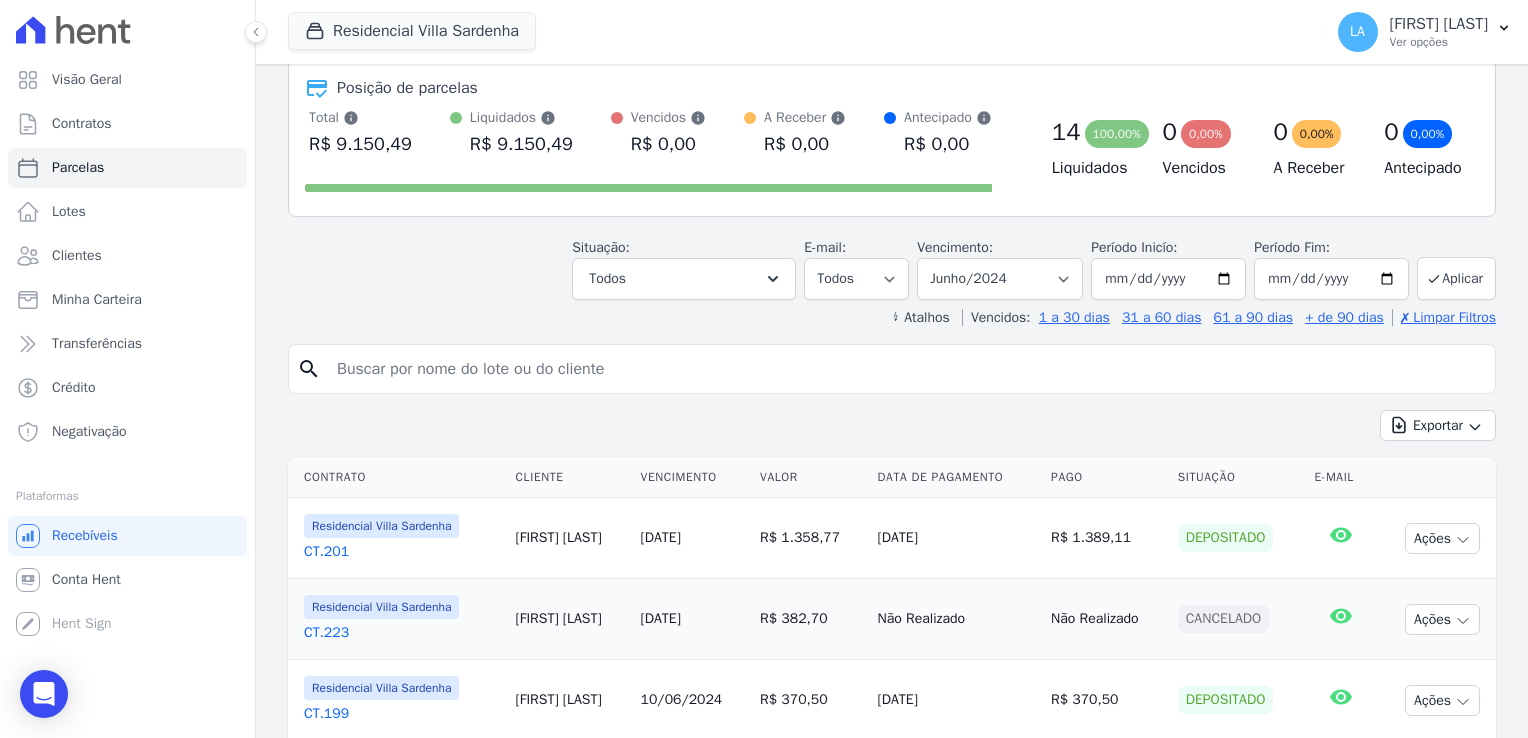 scroll, scrollTop: 100, scrollLeft: 0, axis: vertical 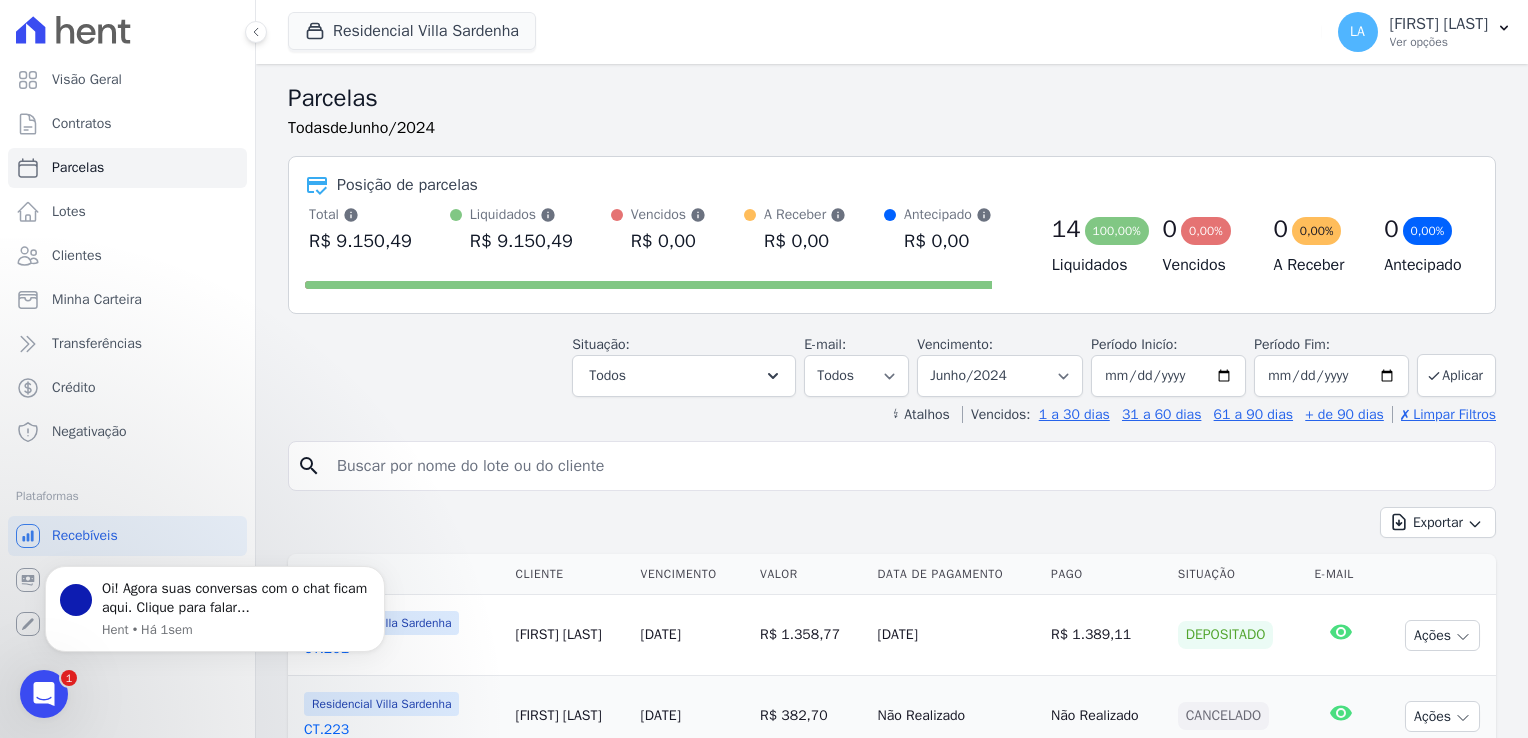 drag, startPoint x: 959, startPoint y: 279, endPoint x: 1112, endPoint y: 279, distance: 153 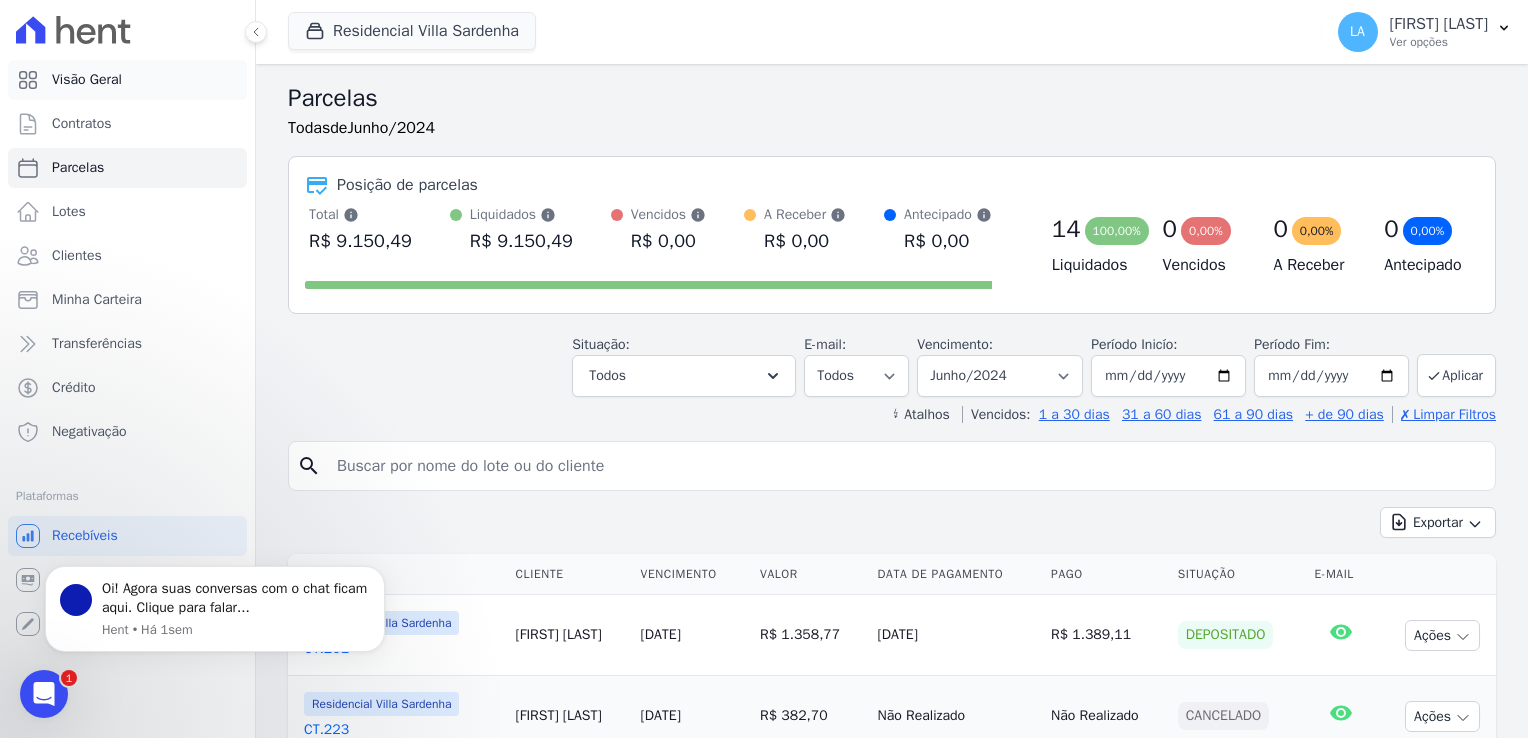 click on "Visão Geral" at bounding box center [127, 80] 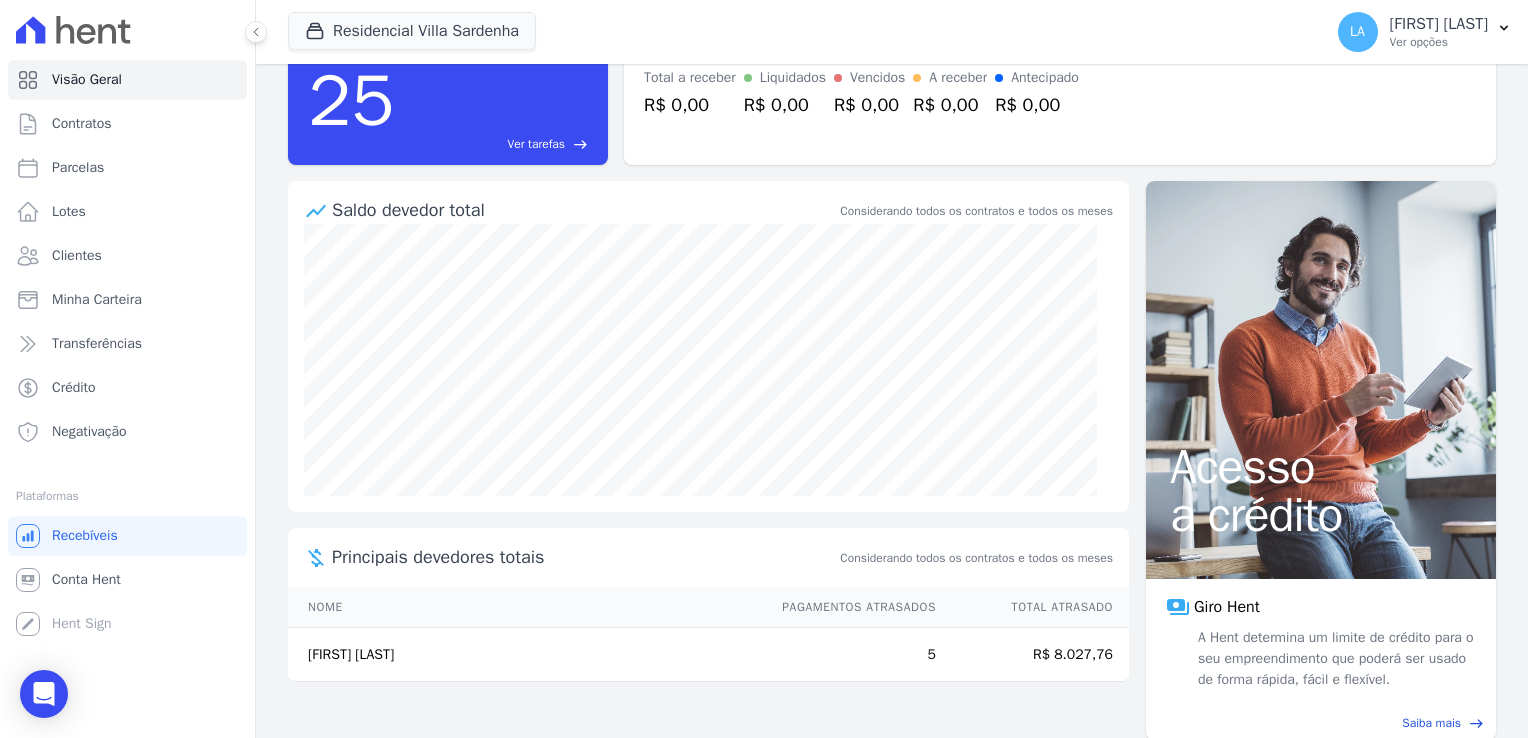 scroll, scrollTop: 92, scrollLeft: 0, axis: vertical 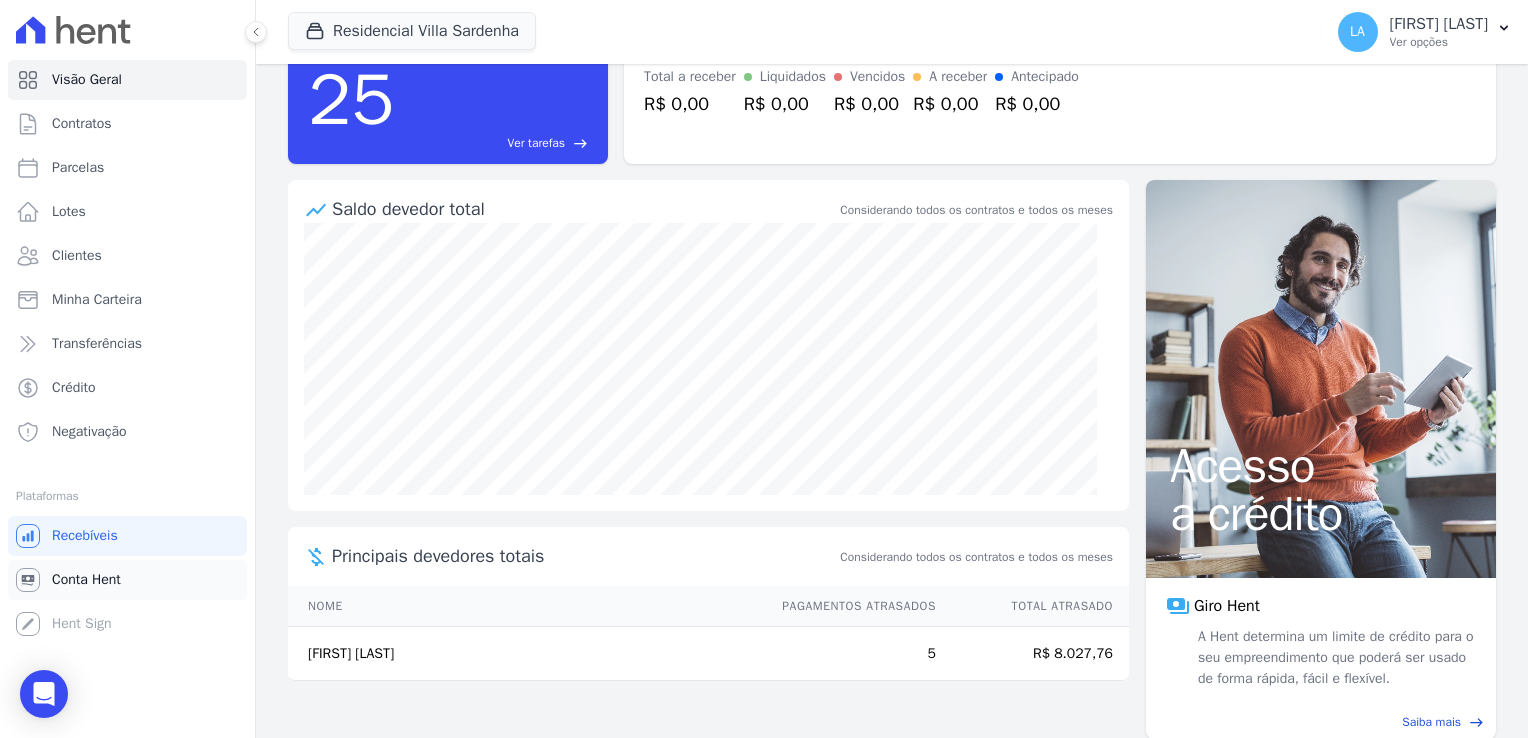 click on "Conta Hent" at bounding box center [86, 580] 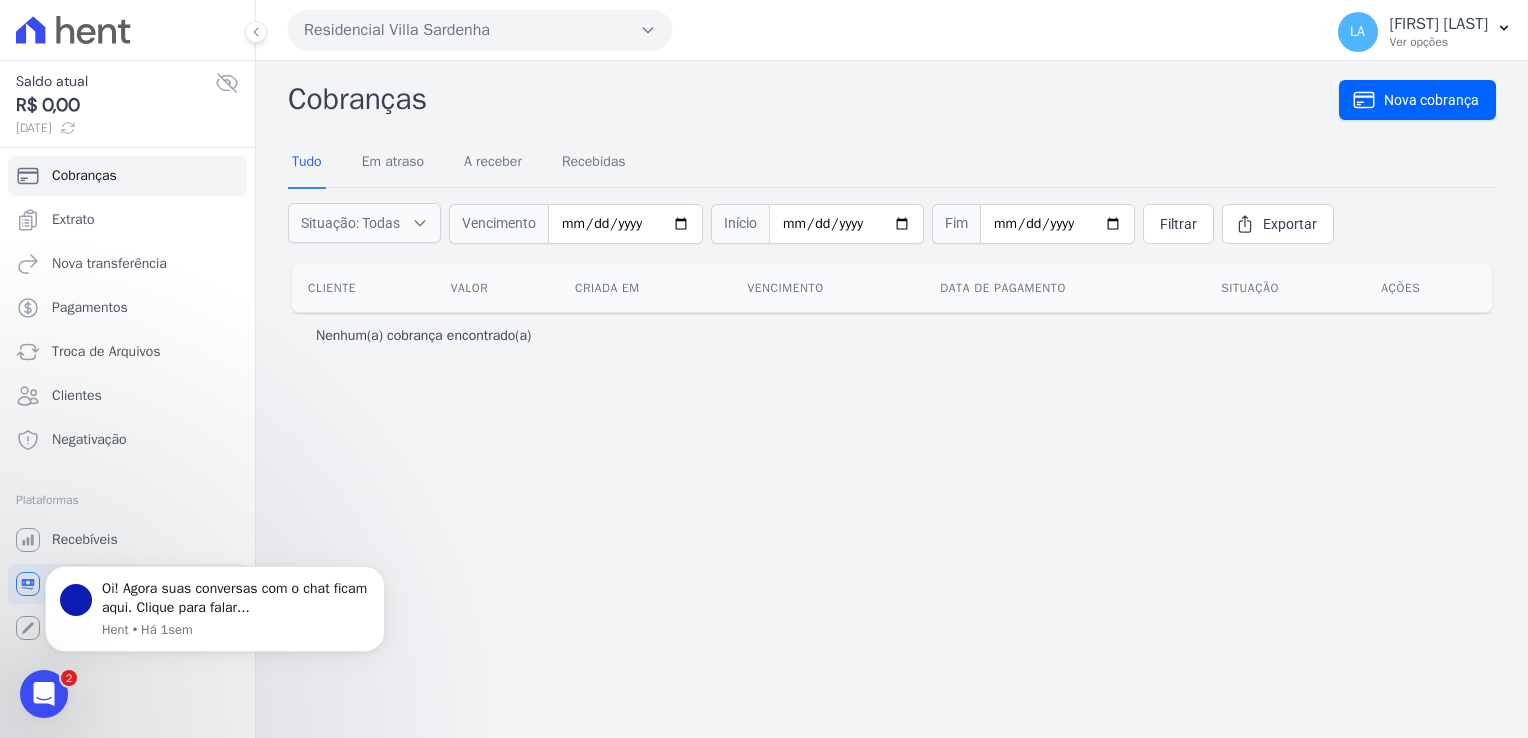 scroll, scrollTop: 0, scrollLeft: 0, axis: both 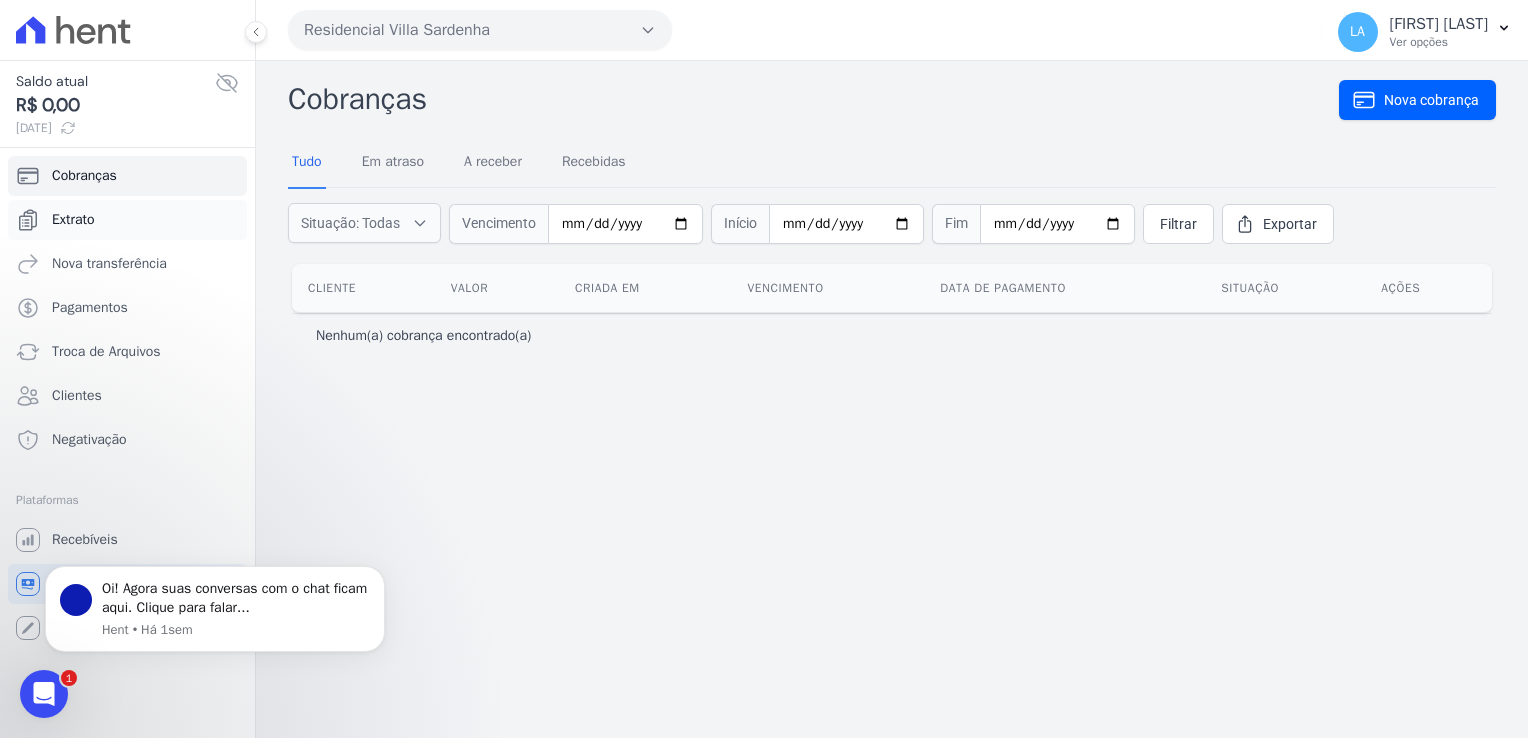 click on "Extrato" at bounding box center (73, 220) 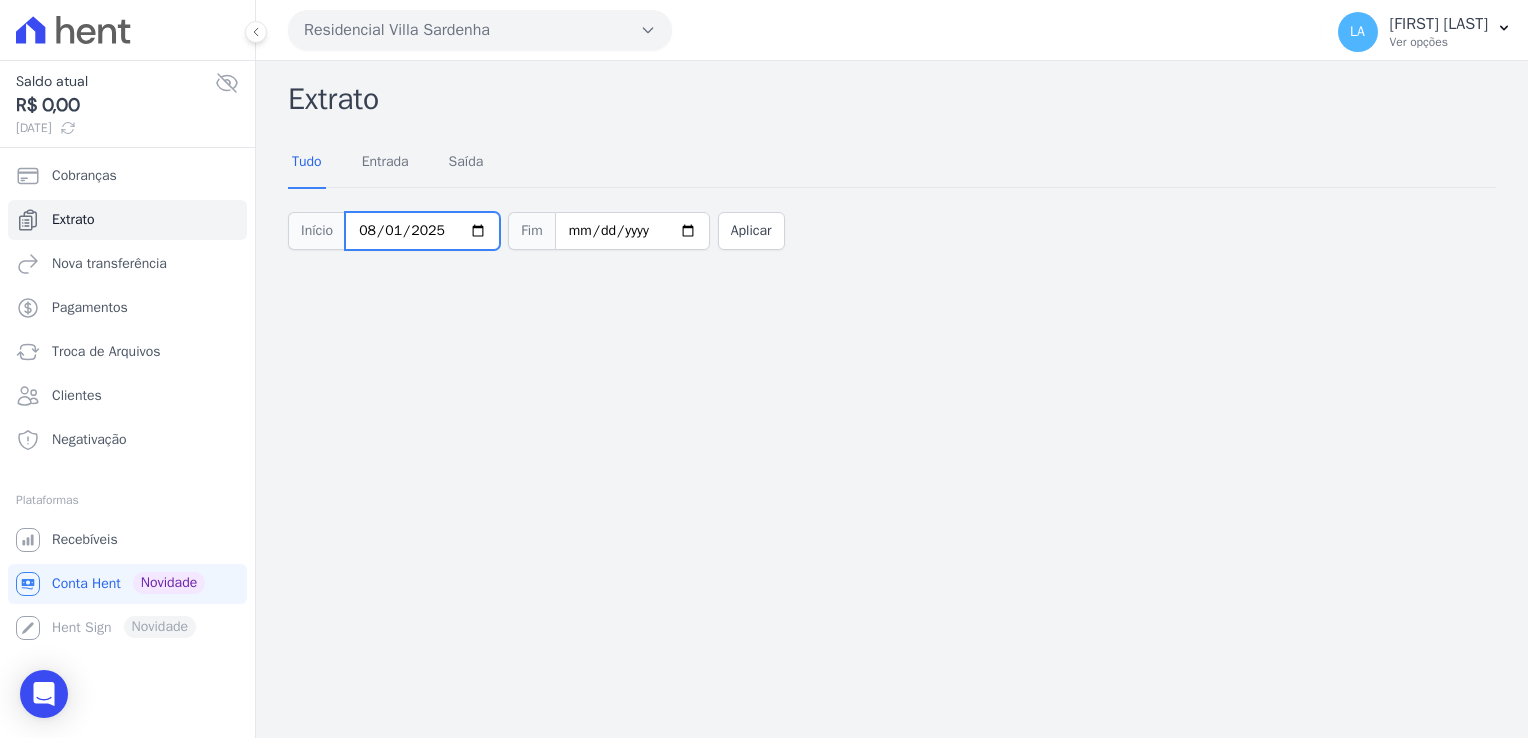click on "2025-08-01" at bounding box center (422, 231) 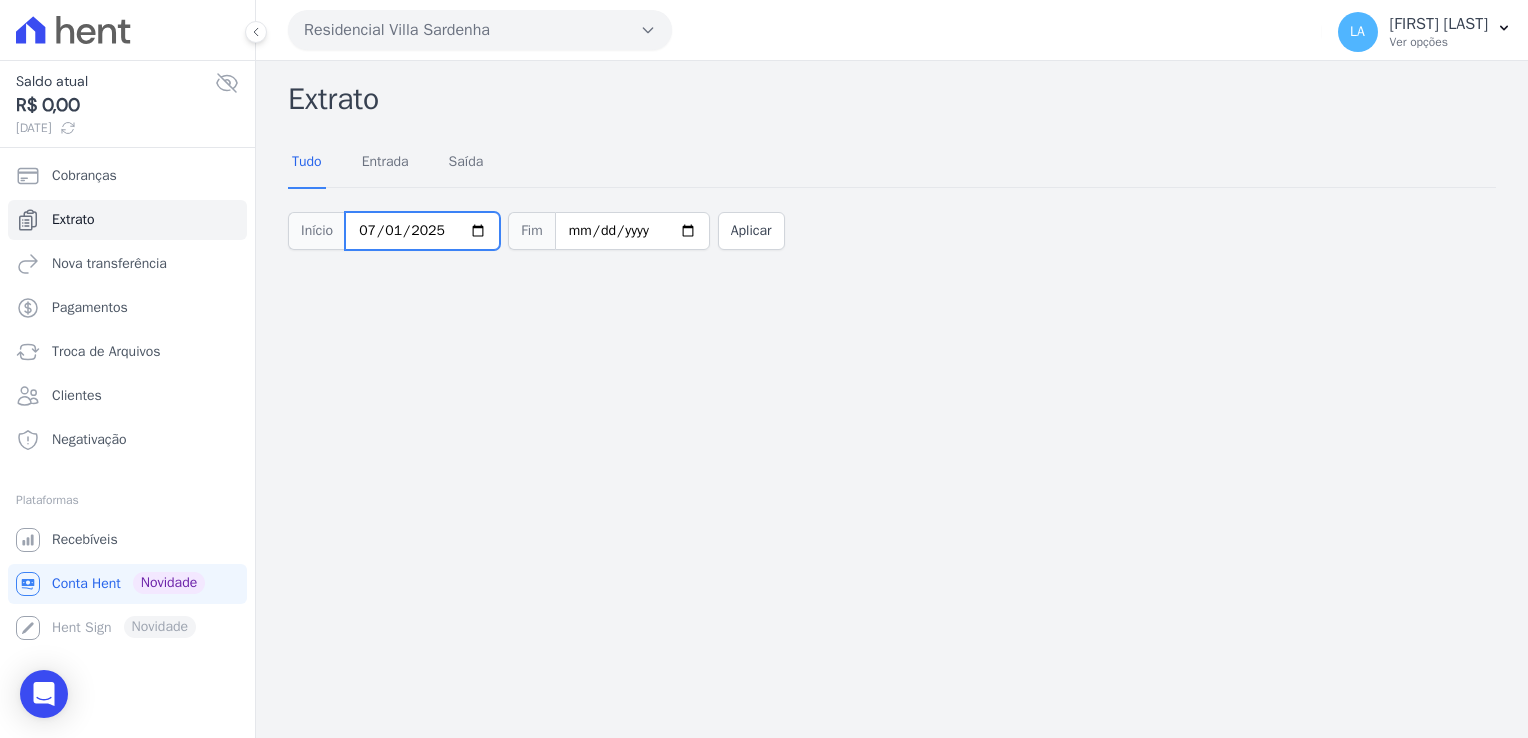 type on "2025-07-01" 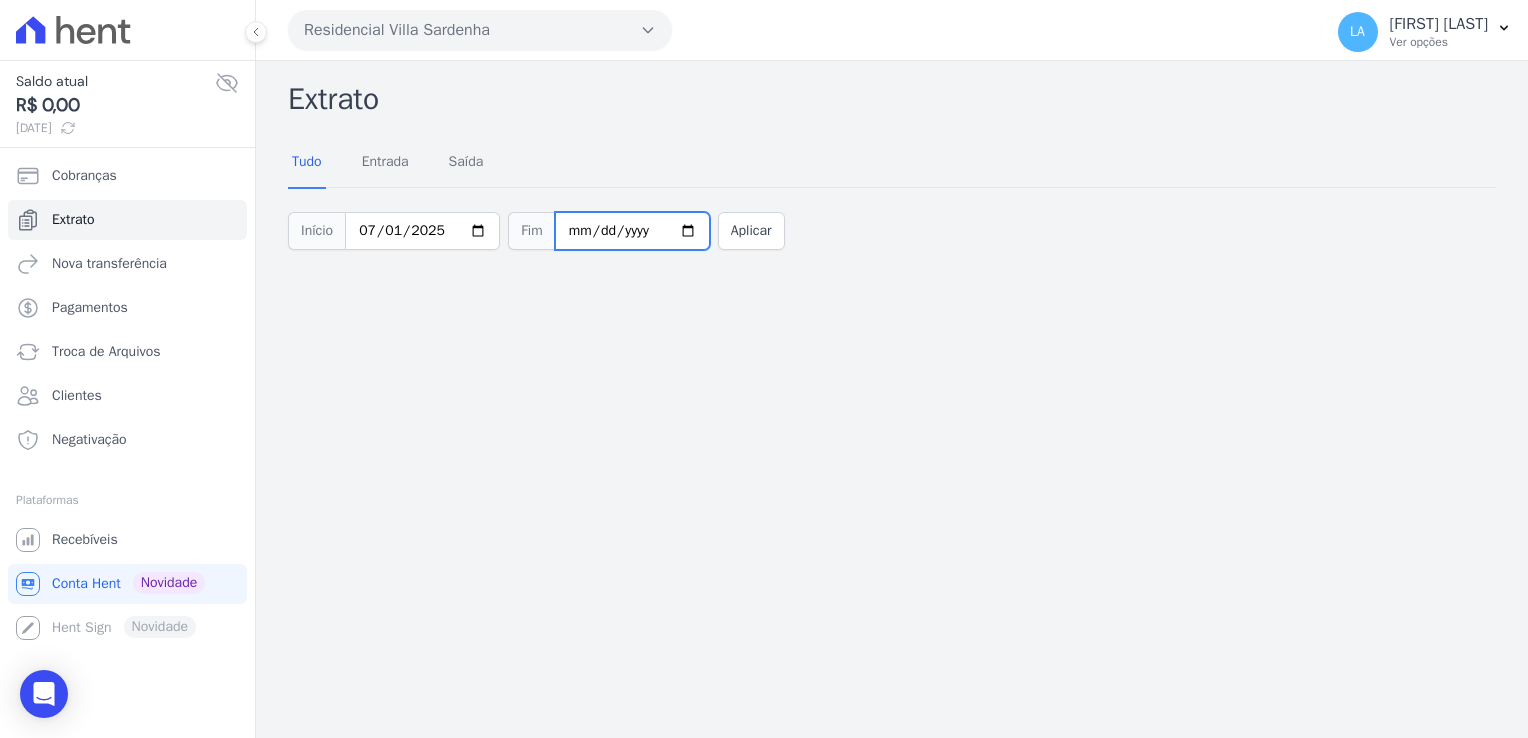 click on "2025-08-07" at bounding box center [632, 231] 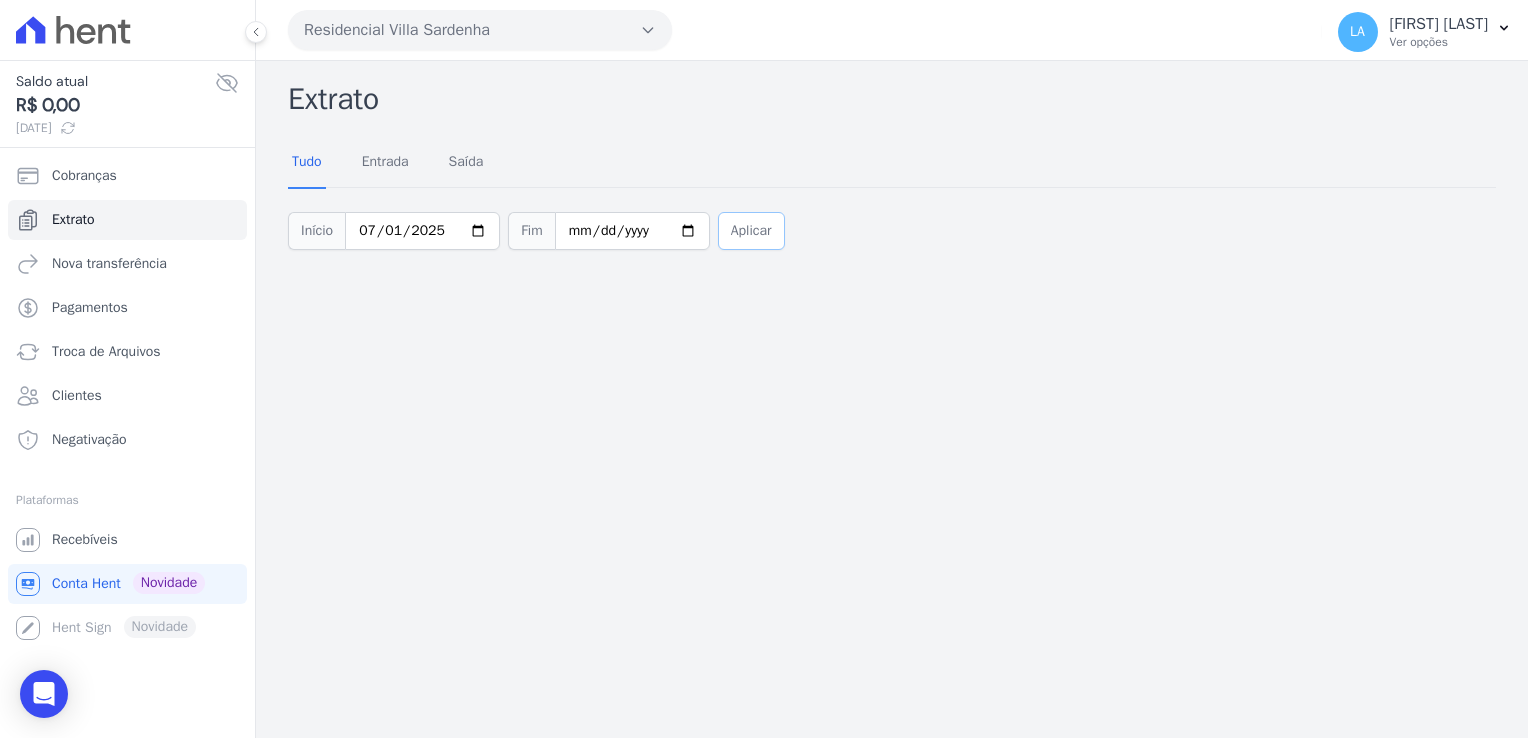 click on "Aplicar" at bounding box center [751, 231] 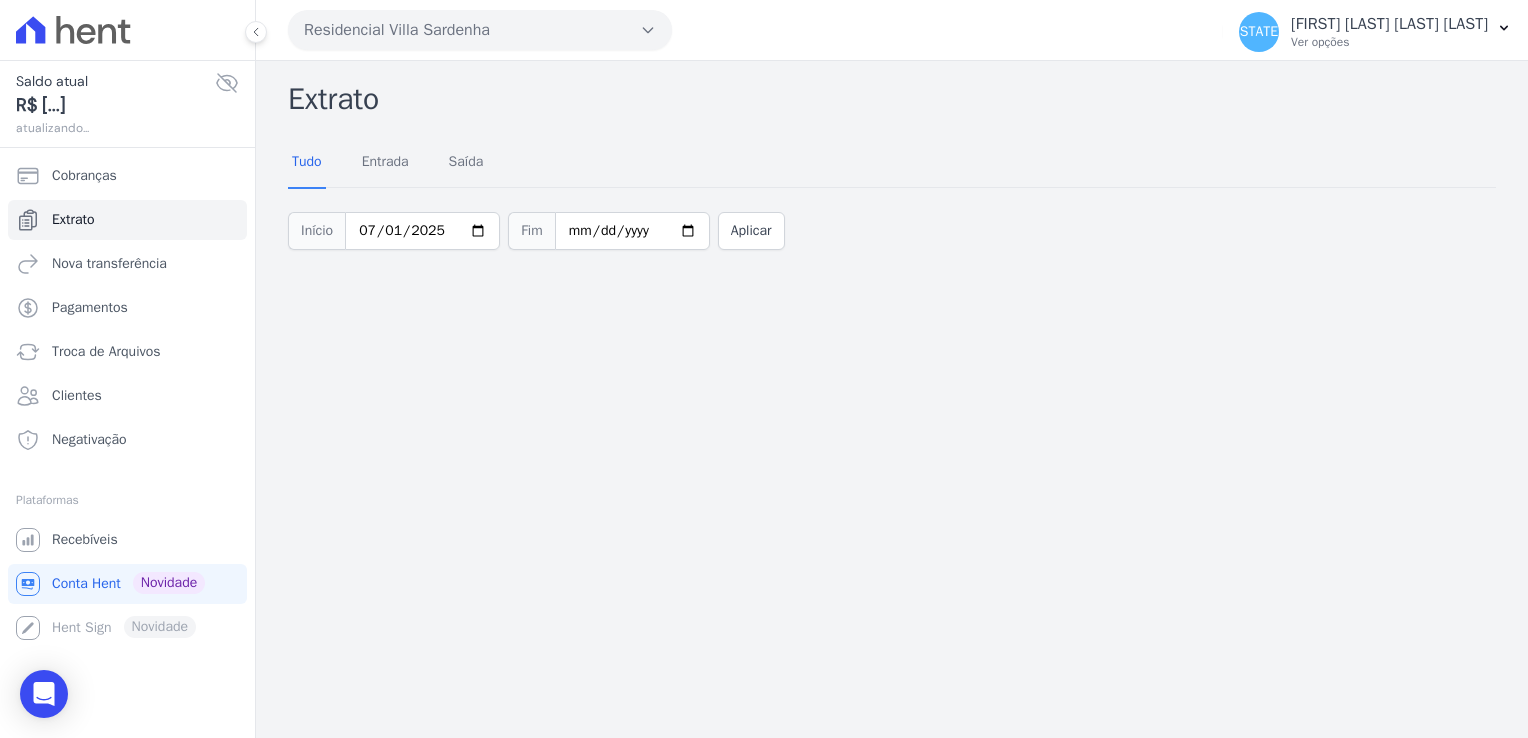 scroll, scrollTop: 0, scrollLeft: 0, axis: both 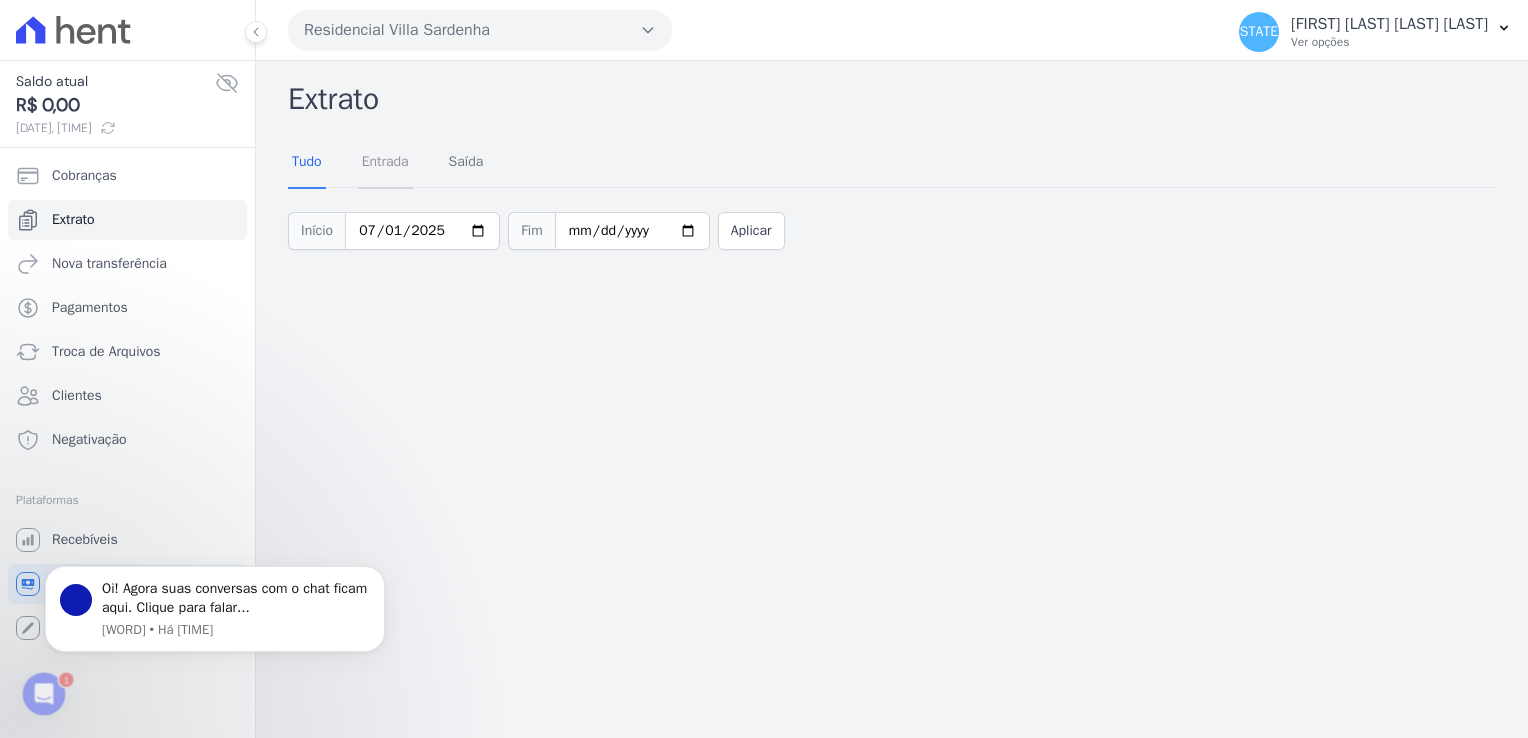 click on "Entrada" at bounding box center [385, 163] 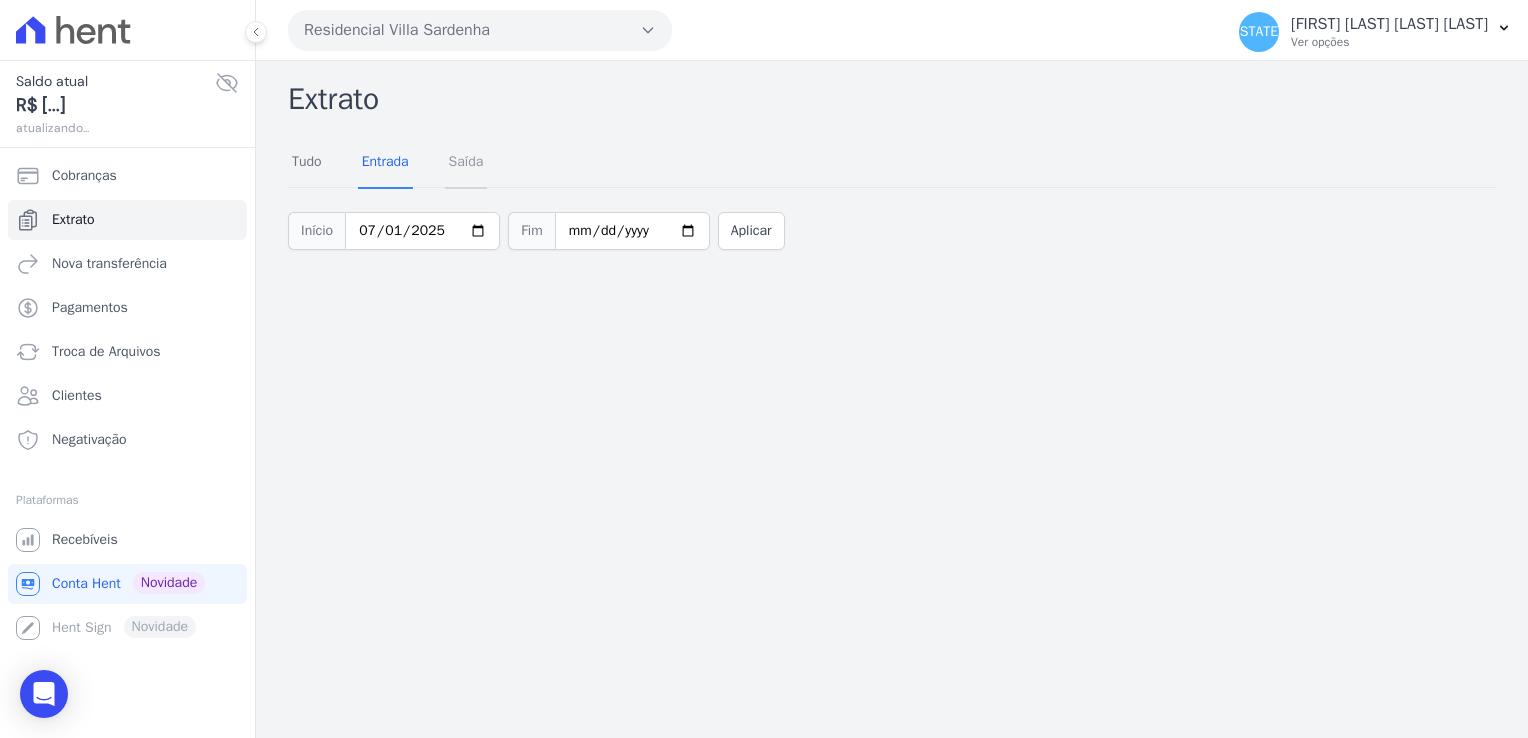 click on "Saída" at bounding box center [466, 163] 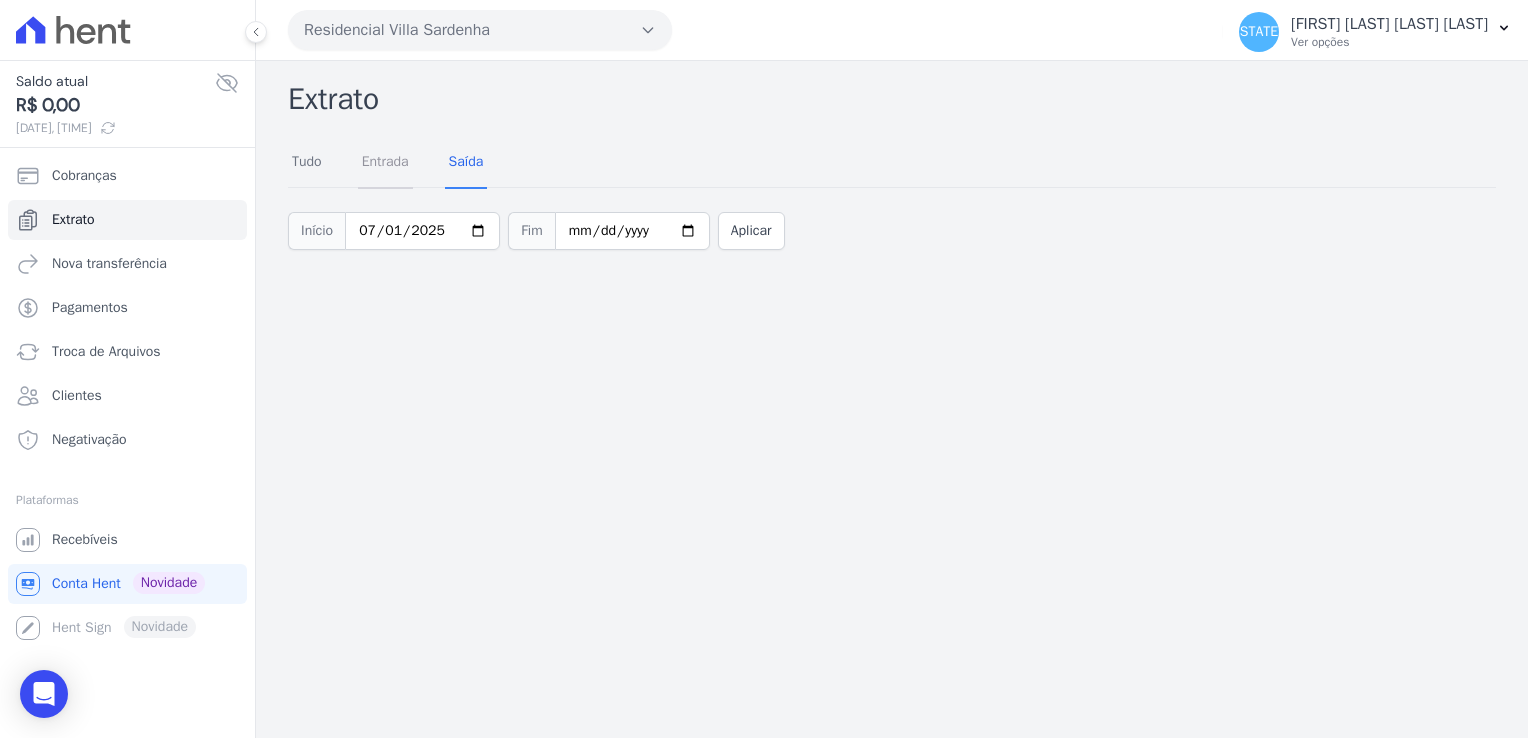 click on "Entrada" at bounding box center (385, 163) 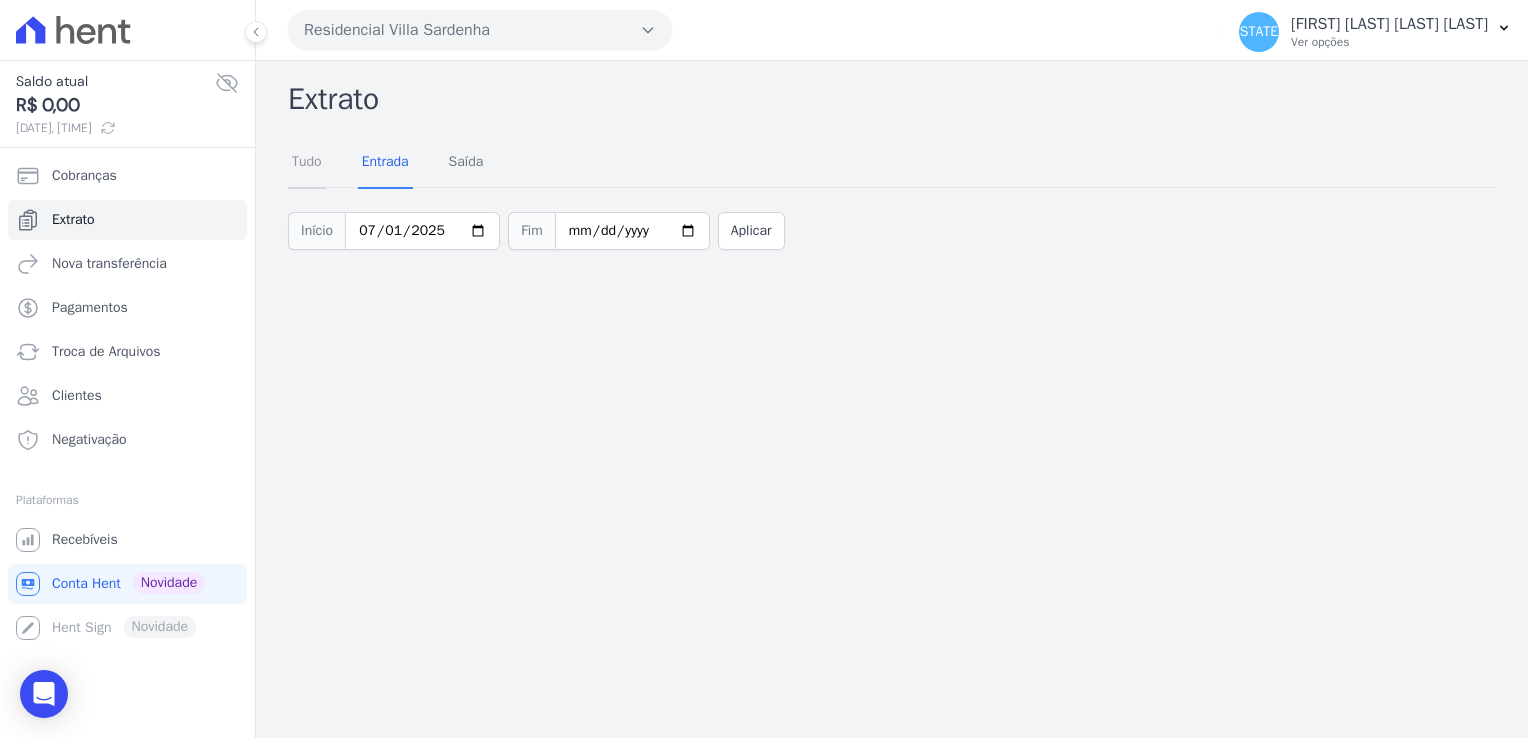 click on "Tudo" at bounding box center [307, 163] 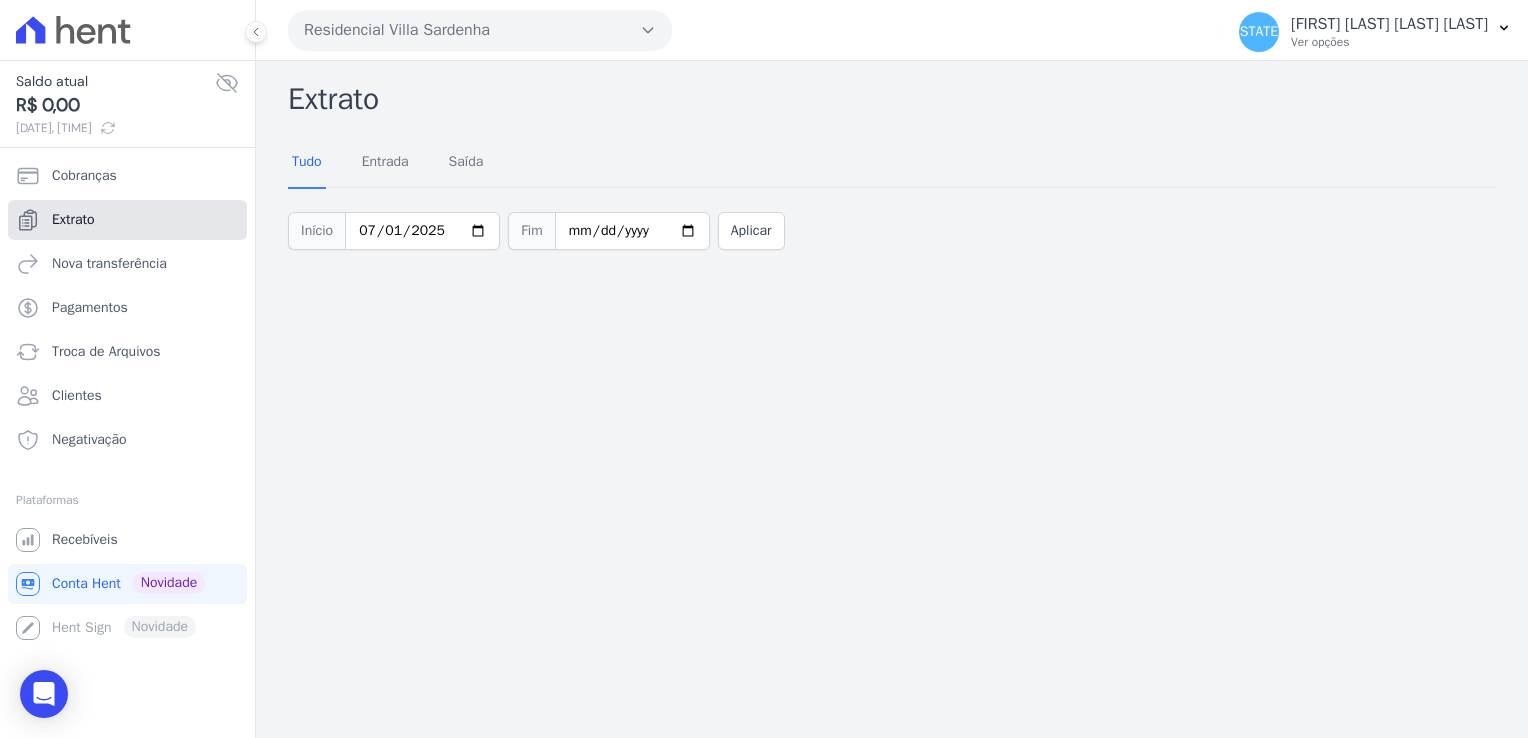 click on "Extrato" at bounding box center [127, 220] 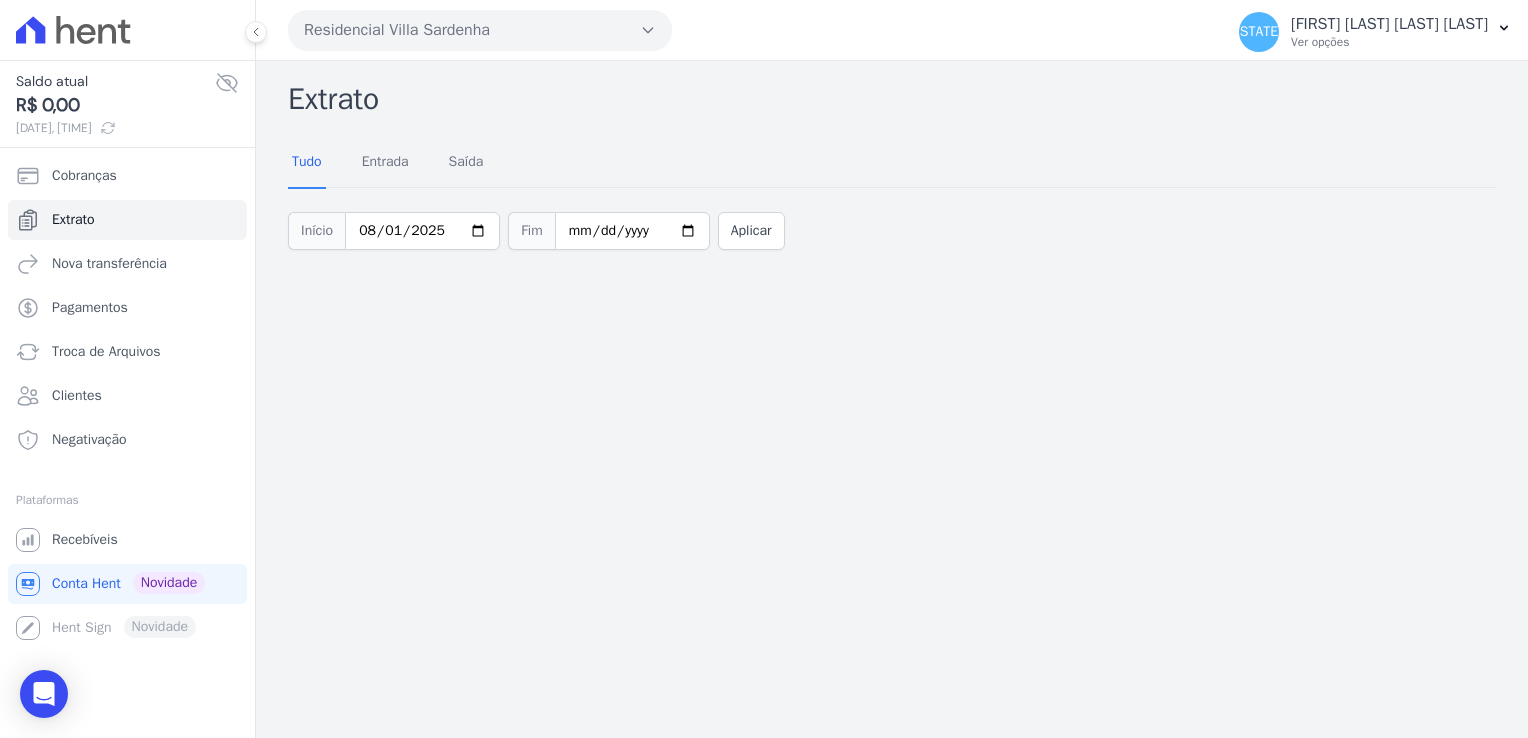 click 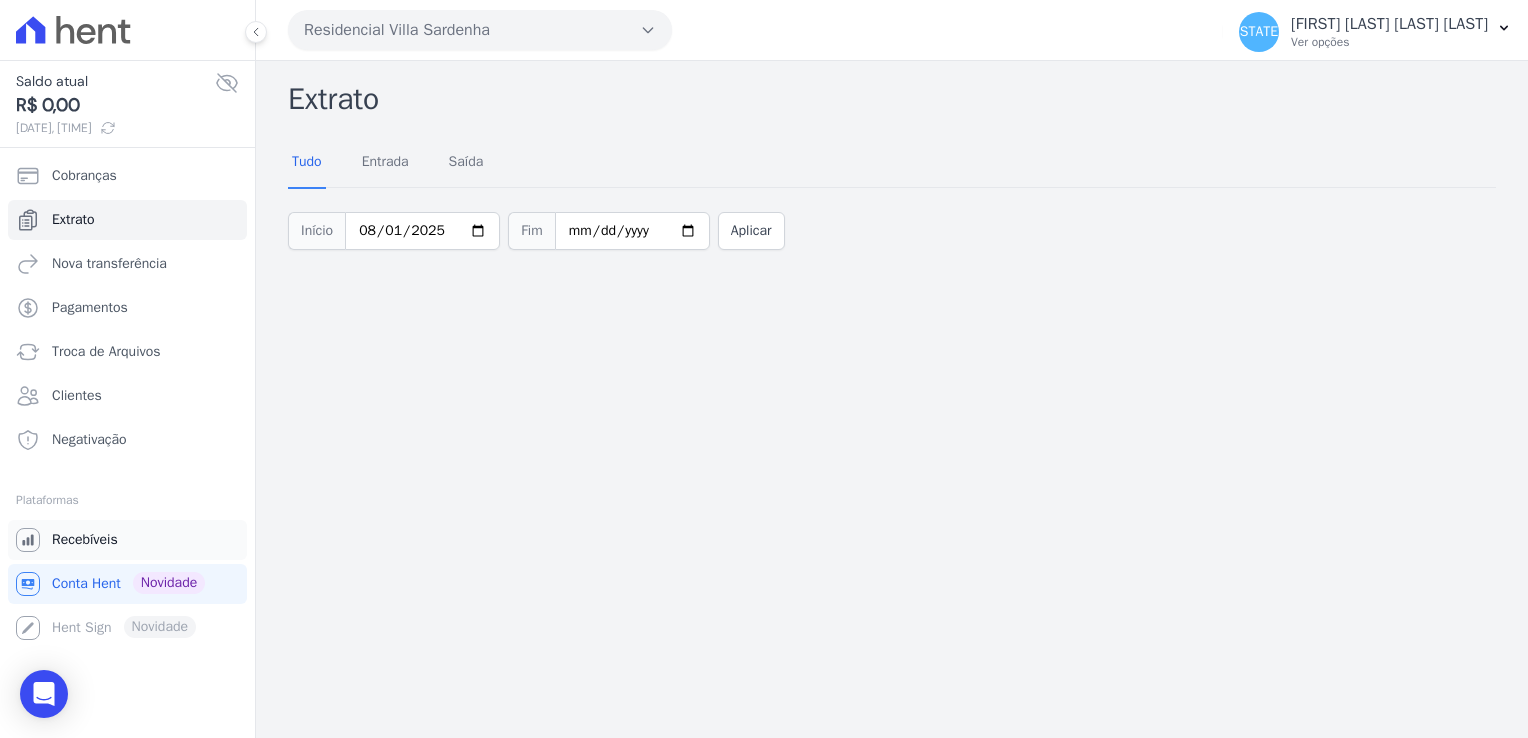 click on "Recebíveis" at bounding box center [85, 540] 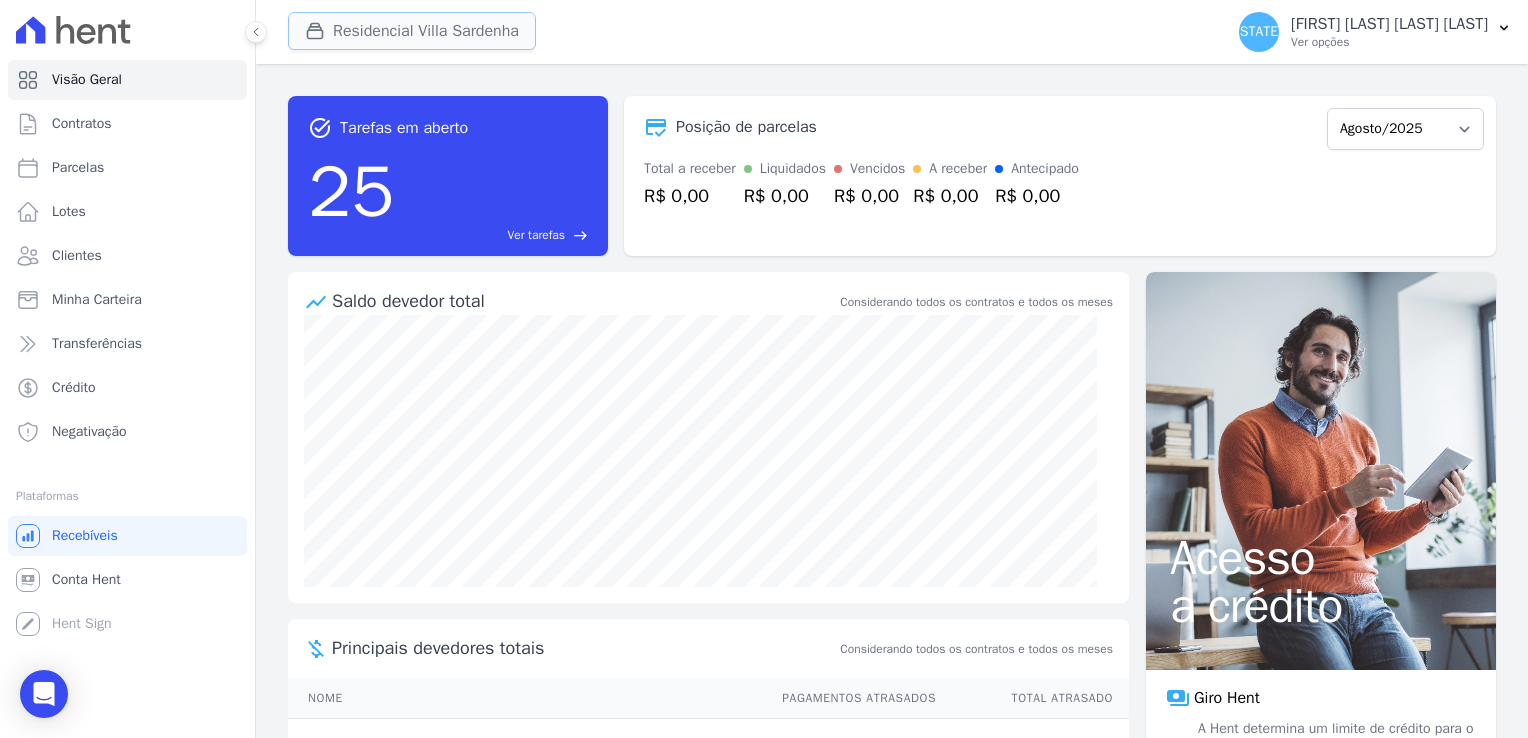 click on "Residencial Villa Sardenha" at bounding box center (412, 31) 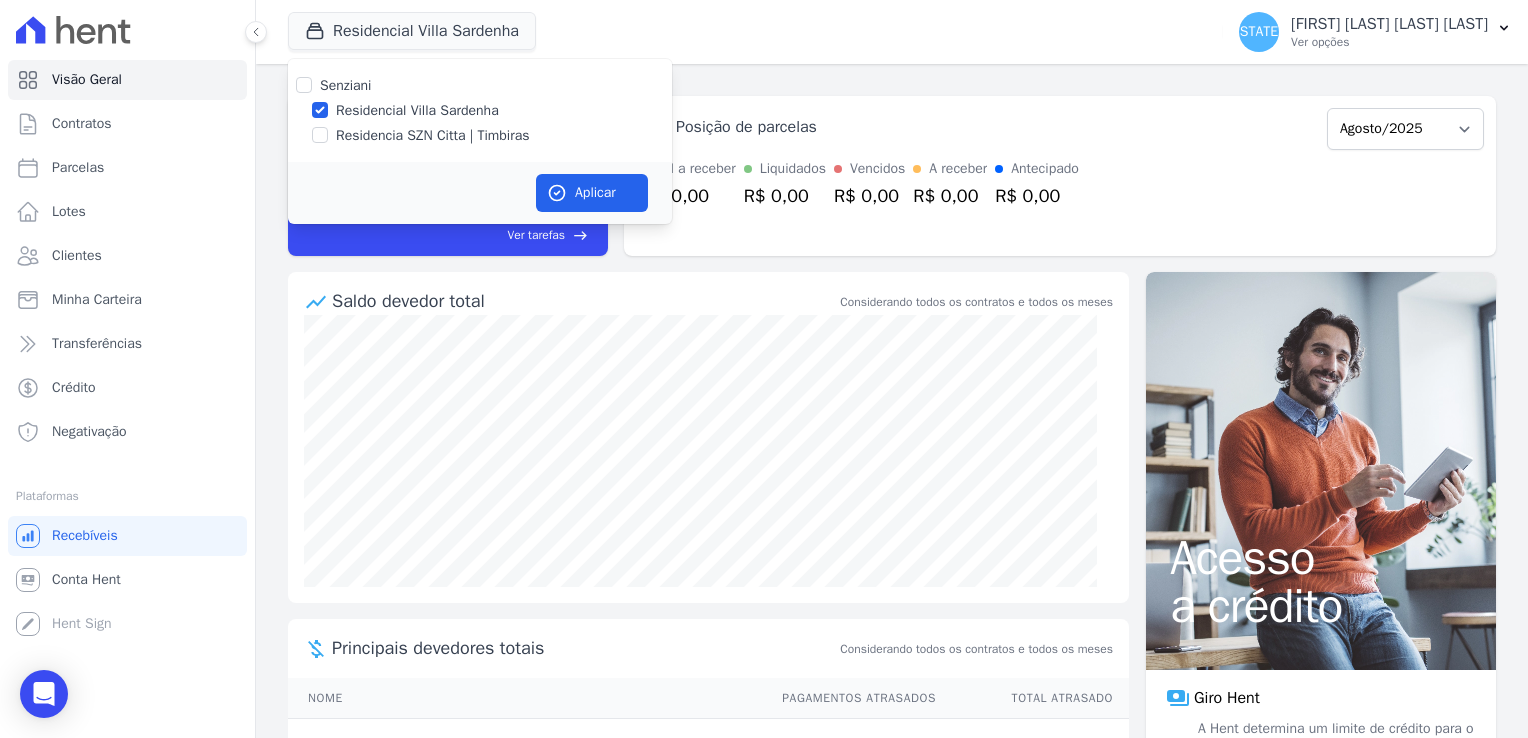 click on "Residencial Villa Sardenha" at bounding box center (417, 110) 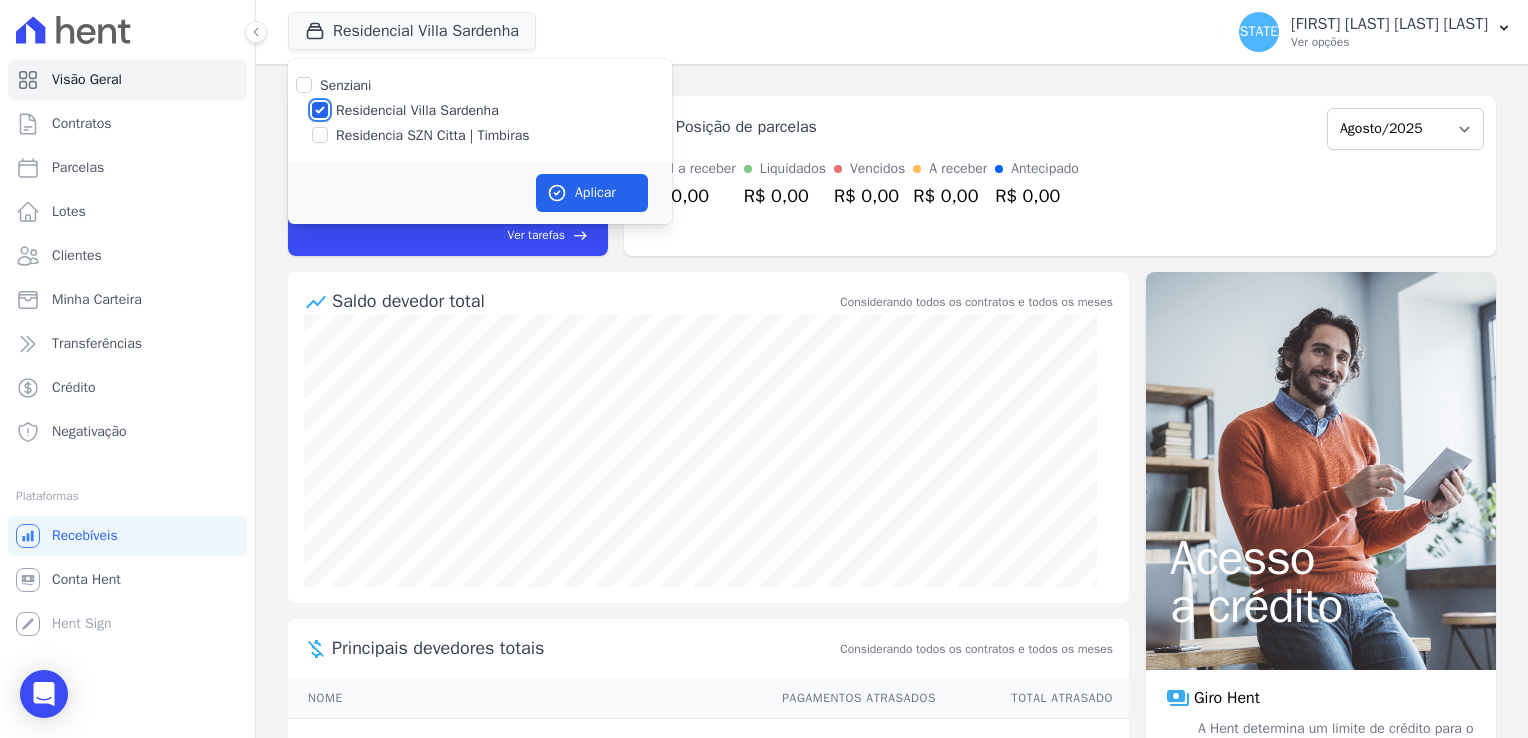 click on "Residencial Villa Sardenha" at bounding box center (320, 110) 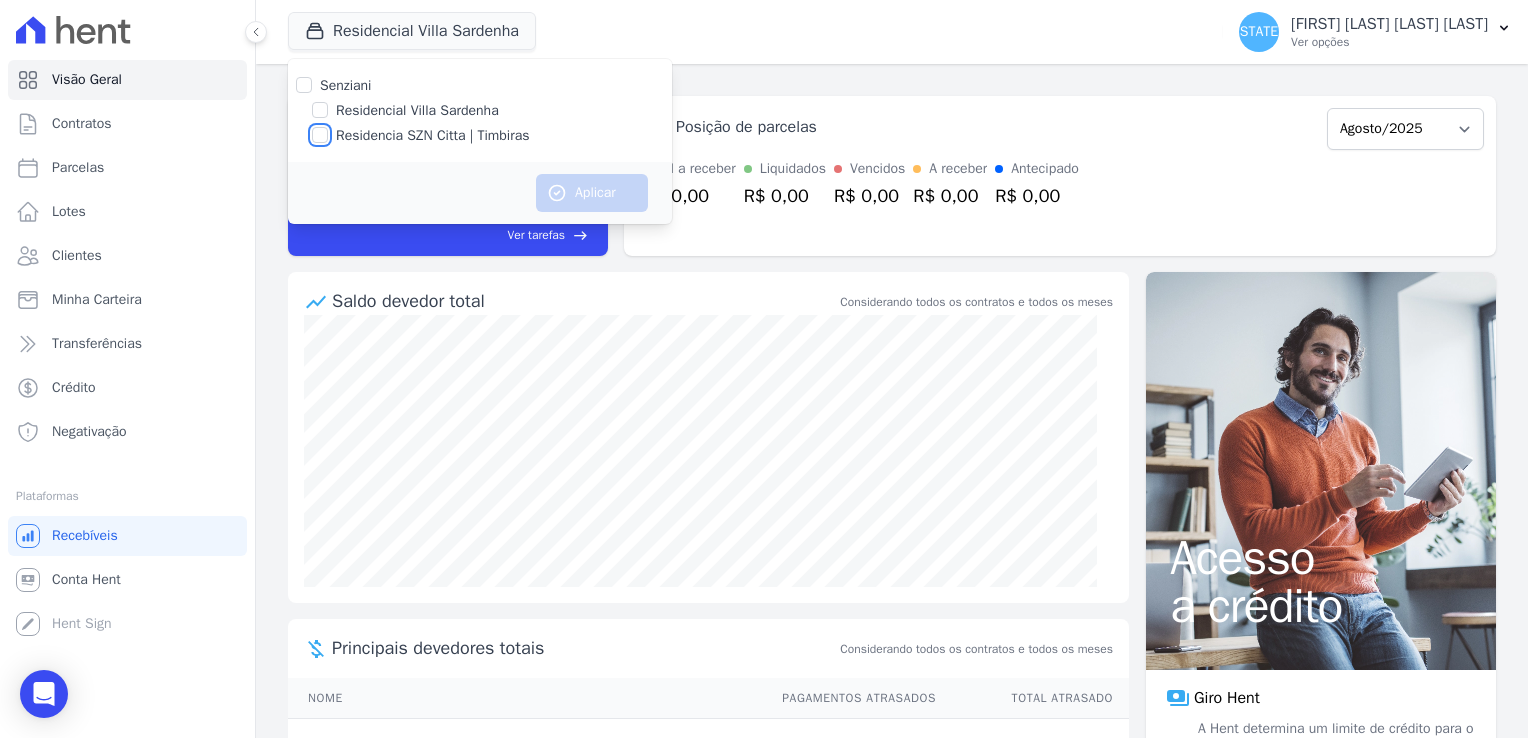 click on "Residencia SZN Citta | Timbiras" at bounding box center [320, 135] 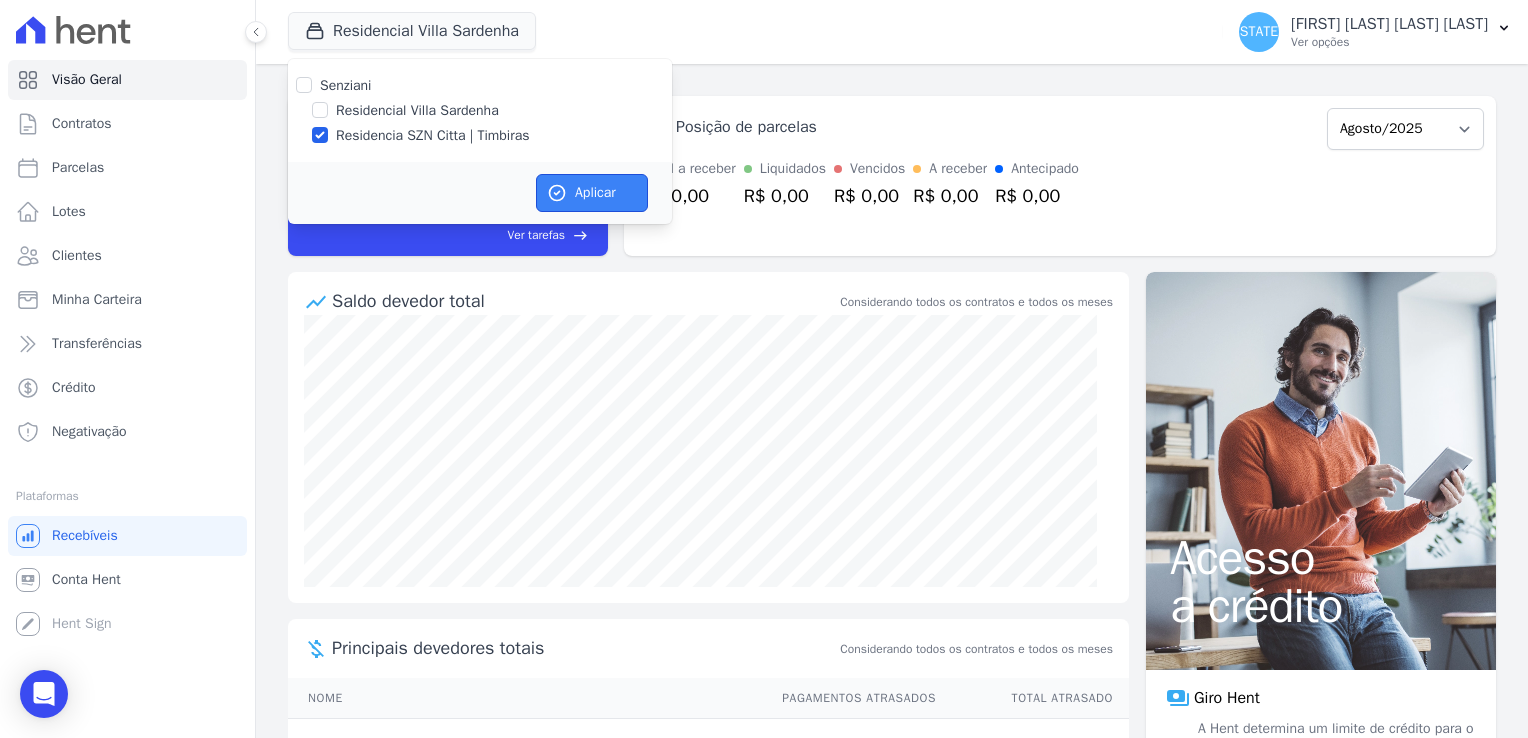 click on "Aplicar" at bounding box center (592, 193) 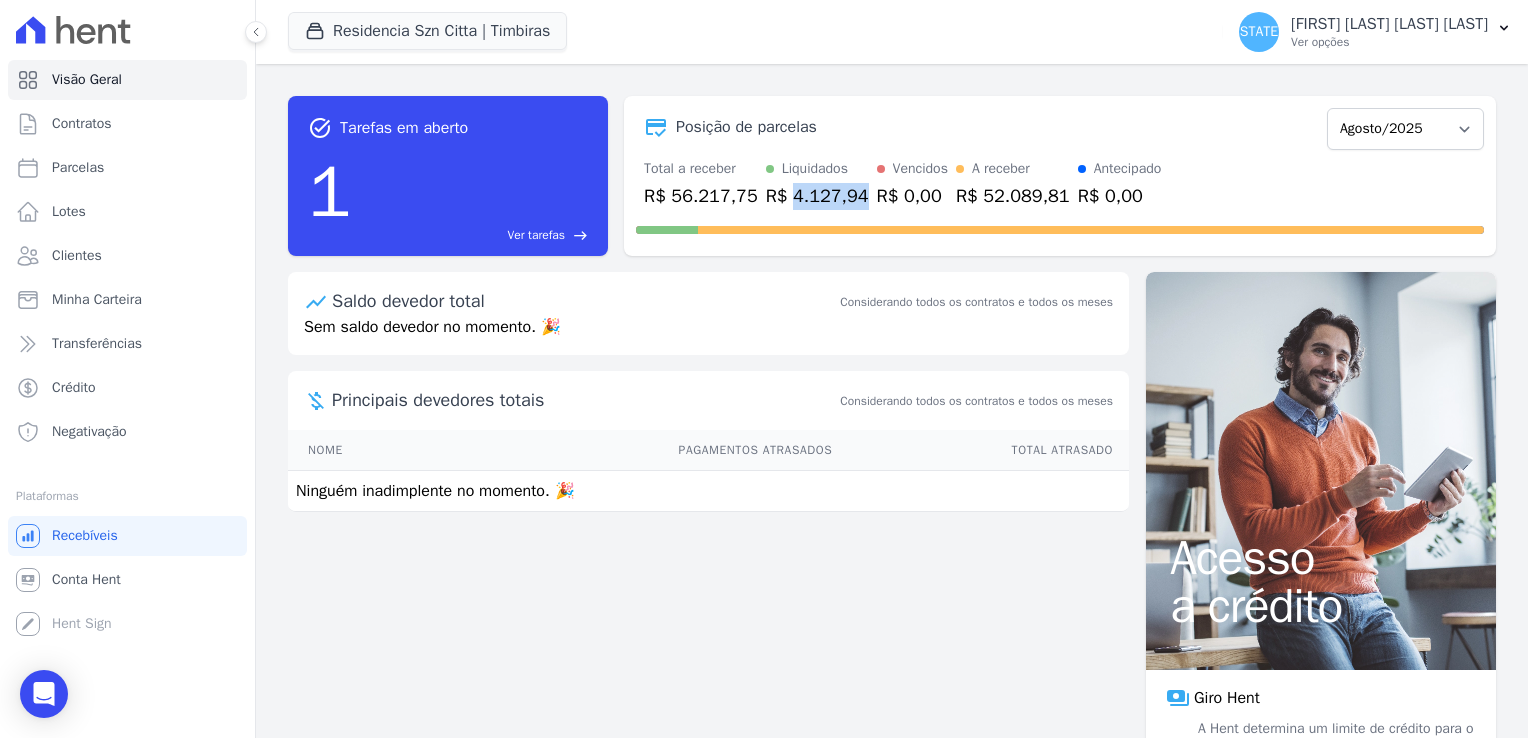 drag, startPoint x: 842, startPoint y: 196, endPoint x: 784, endPoint y: 198, distance: 58.034473 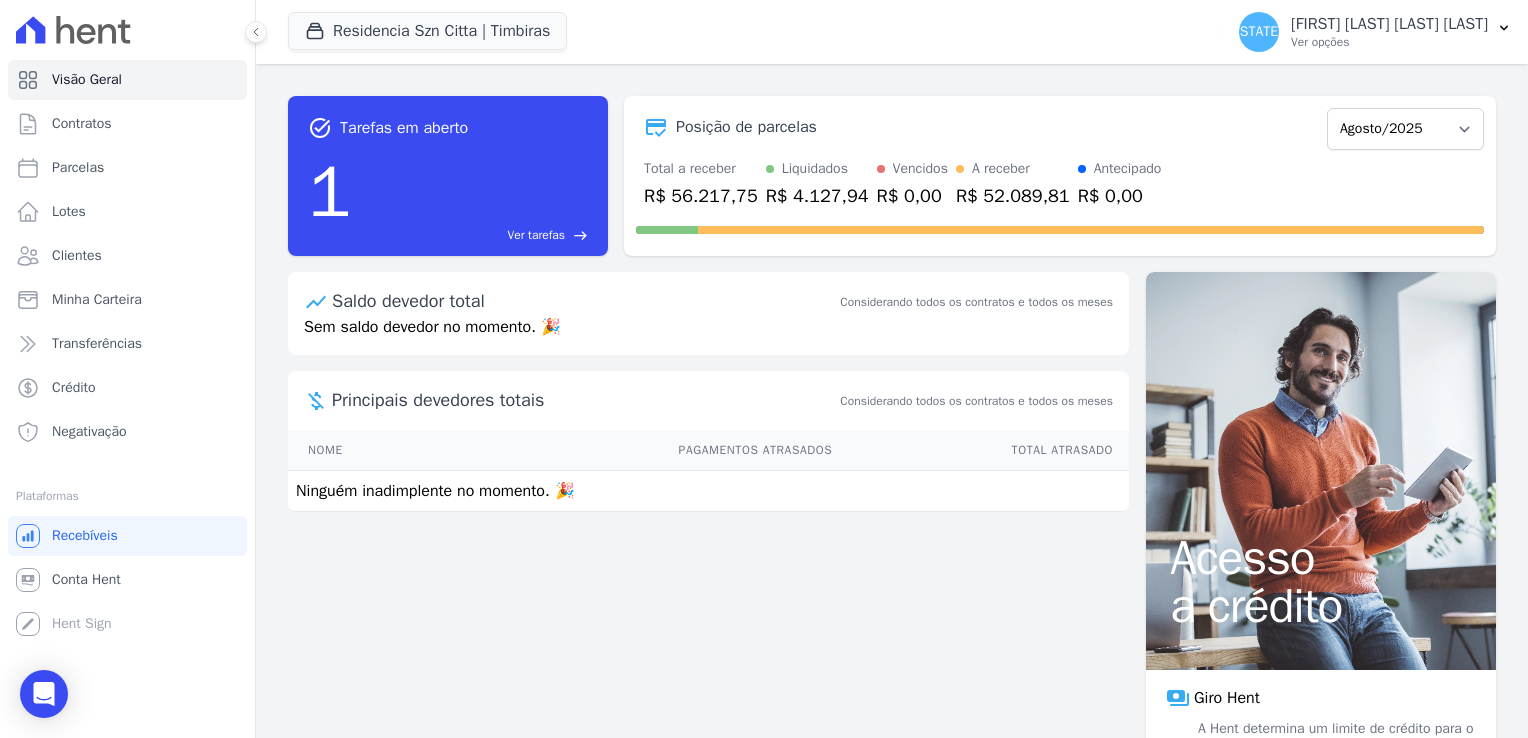drag, startPoint x: 784, startPoint y: 198, endPoint x: 907, endPoint y: 206, distance: 123.25989 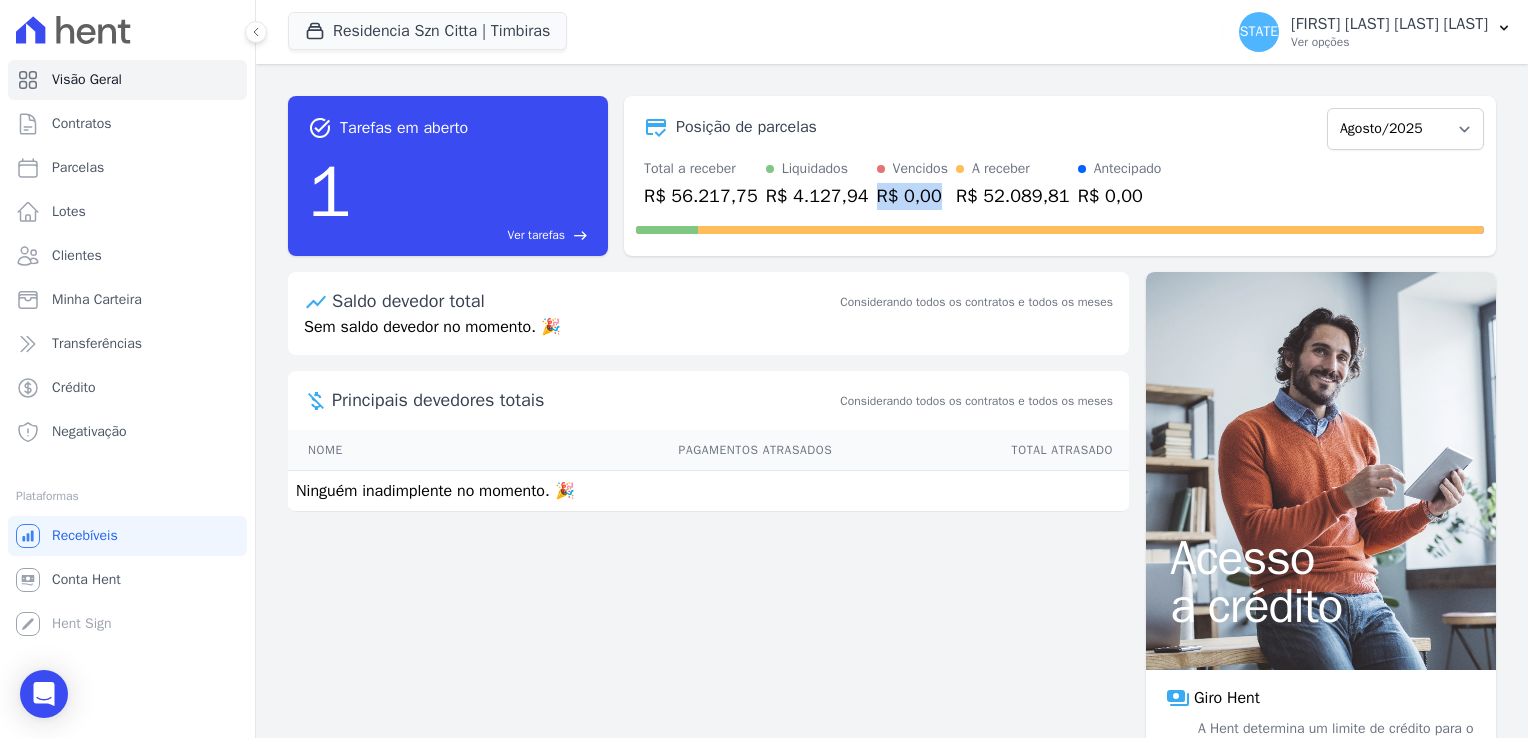 click on "R$ 0,00" at bounding box center [912, 196] 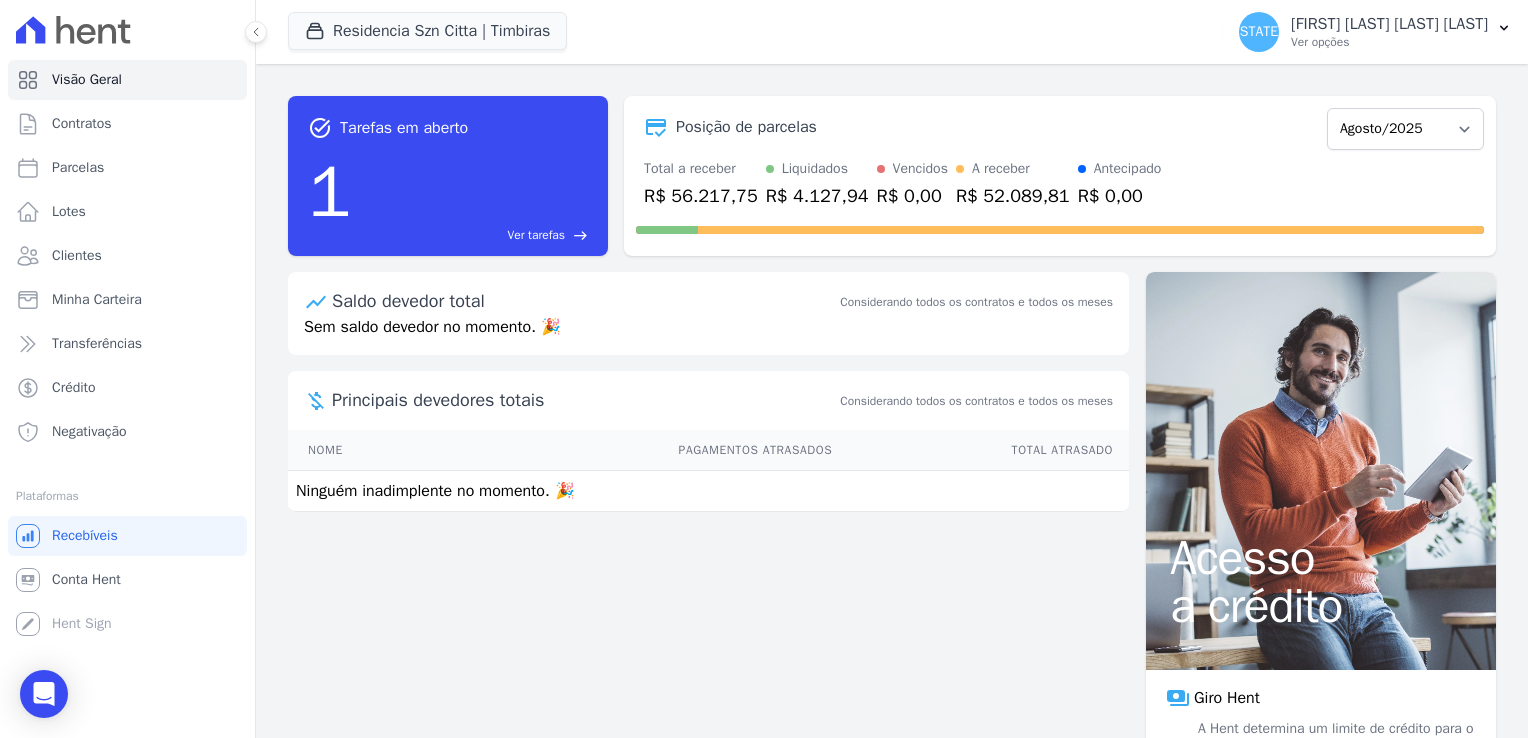 click at bounding box center (1060, 230) 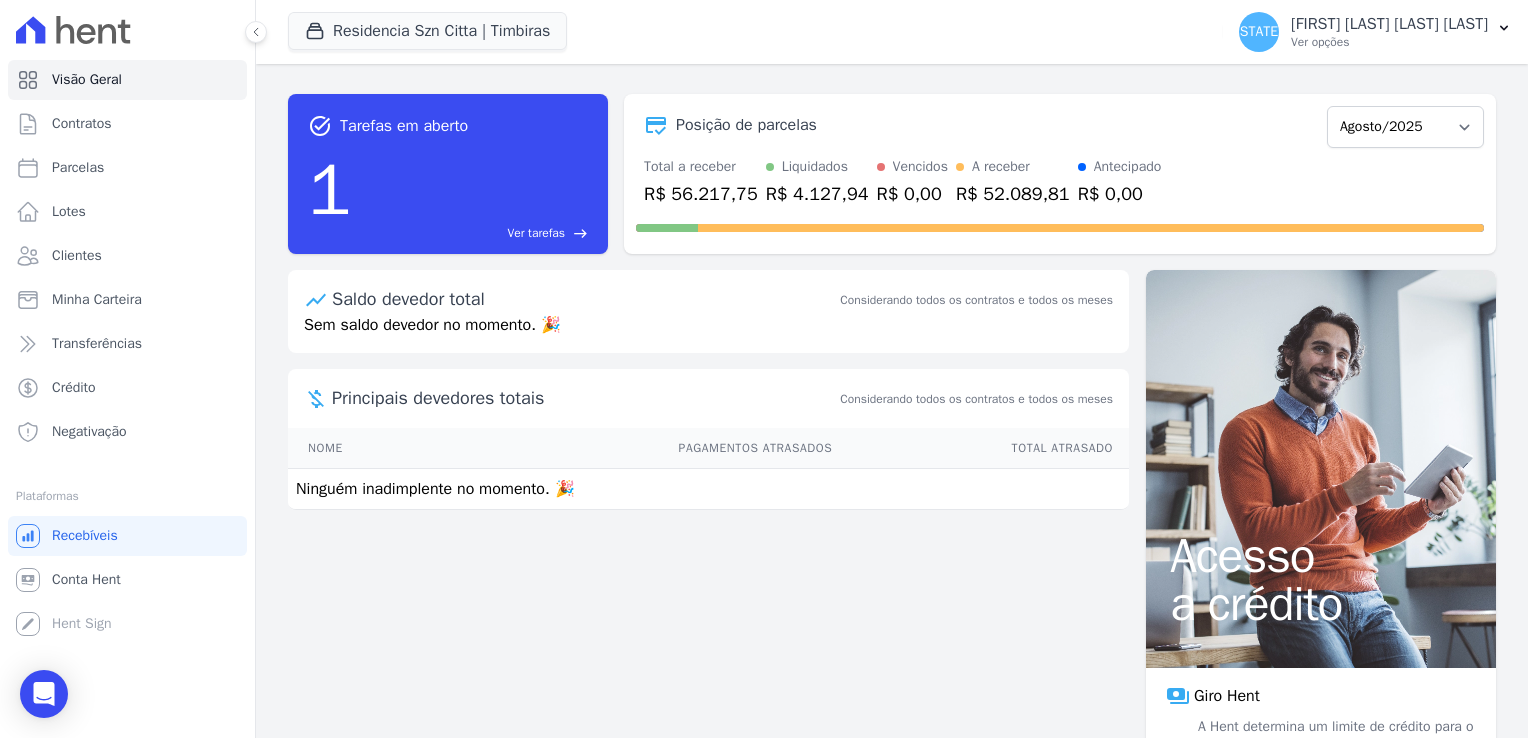 scroll, scrollTop: 0, scrollLeft: 0, axis: both 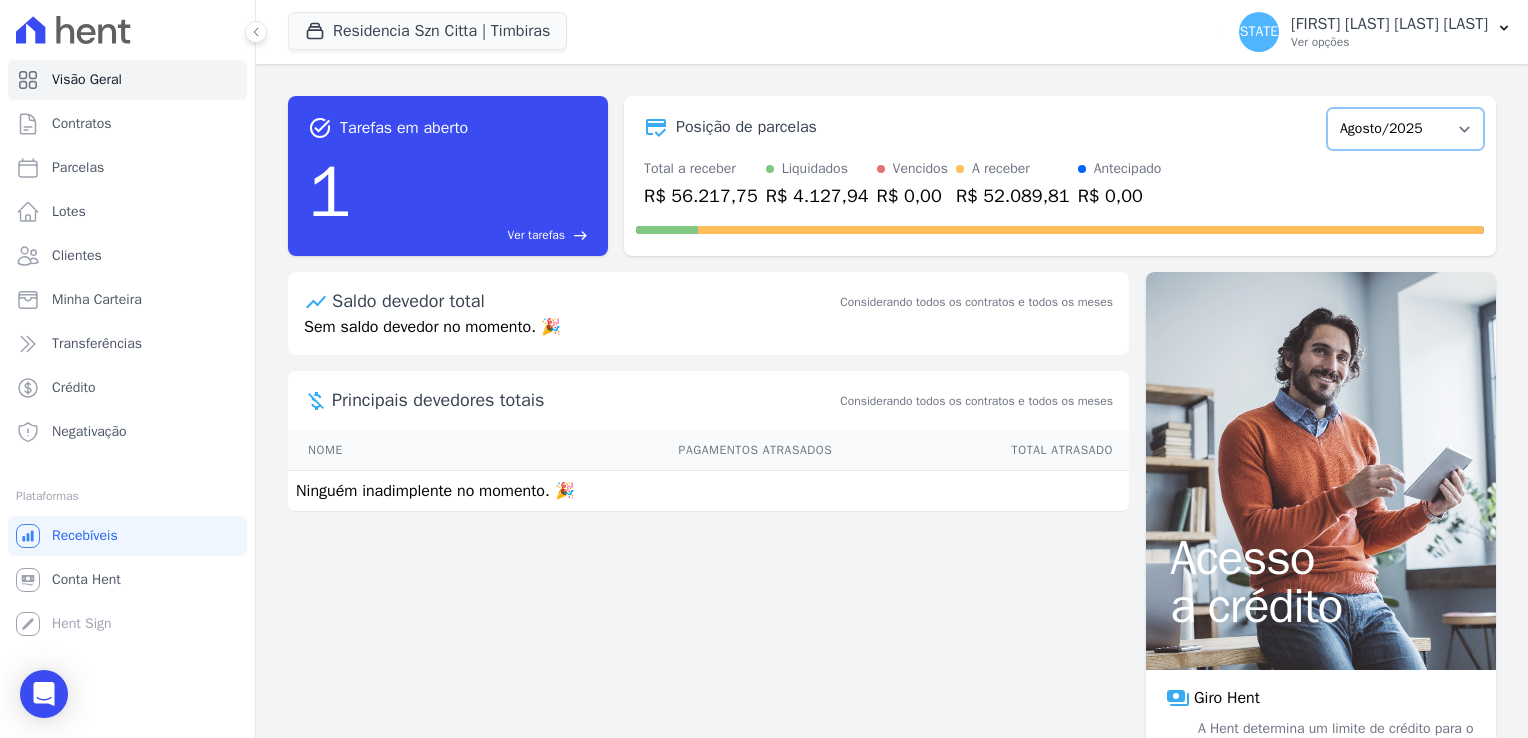 click on "Junho/2025
Julho/2025
Agosto/2025
Setembro/2025
Outubro/2025
Novembro/2025
Dezembro/2025
Janeiro/2026
Fevereiro/2026
Março/2026
Abril/2026
Maio/2026
Junho/2026
Julho/2026
Agosto/2026
Setembro/2026
Outubro/2026
Novembro/2026
Dezembro/2026
Janeiro/2027
Fevereiro/2027
Março/2027
Abril/2027
Maio/2027
Junho/2027
Julho/2027
Agosto/2027
Setembro/2027
Outubro/2027
Novembro/2027
Dezembro/2027
Janeiro/2028
Fevereiro/2028
Março/2028
Abril/2028
Maio/2028
Junho/2028
Julho/2028
Agosto/2028
Setembro/2028
Outubro/2028
Novembro/2028
Dezembro/2028
Janeiro/2029
Fevereiro/2029
Março/2029
Abril/2029
Maio/2029
Junho/2029
Julho/2029
Agosto/2029
Setembro/2029
Outubro/2029
Novembro/2029
Dezembro/2029
Janeiro/2030
Fevereiro/2030
Março/2030
Abril/2030
Maio/2030
Junho/2030" at bounding box center (1405, 129) 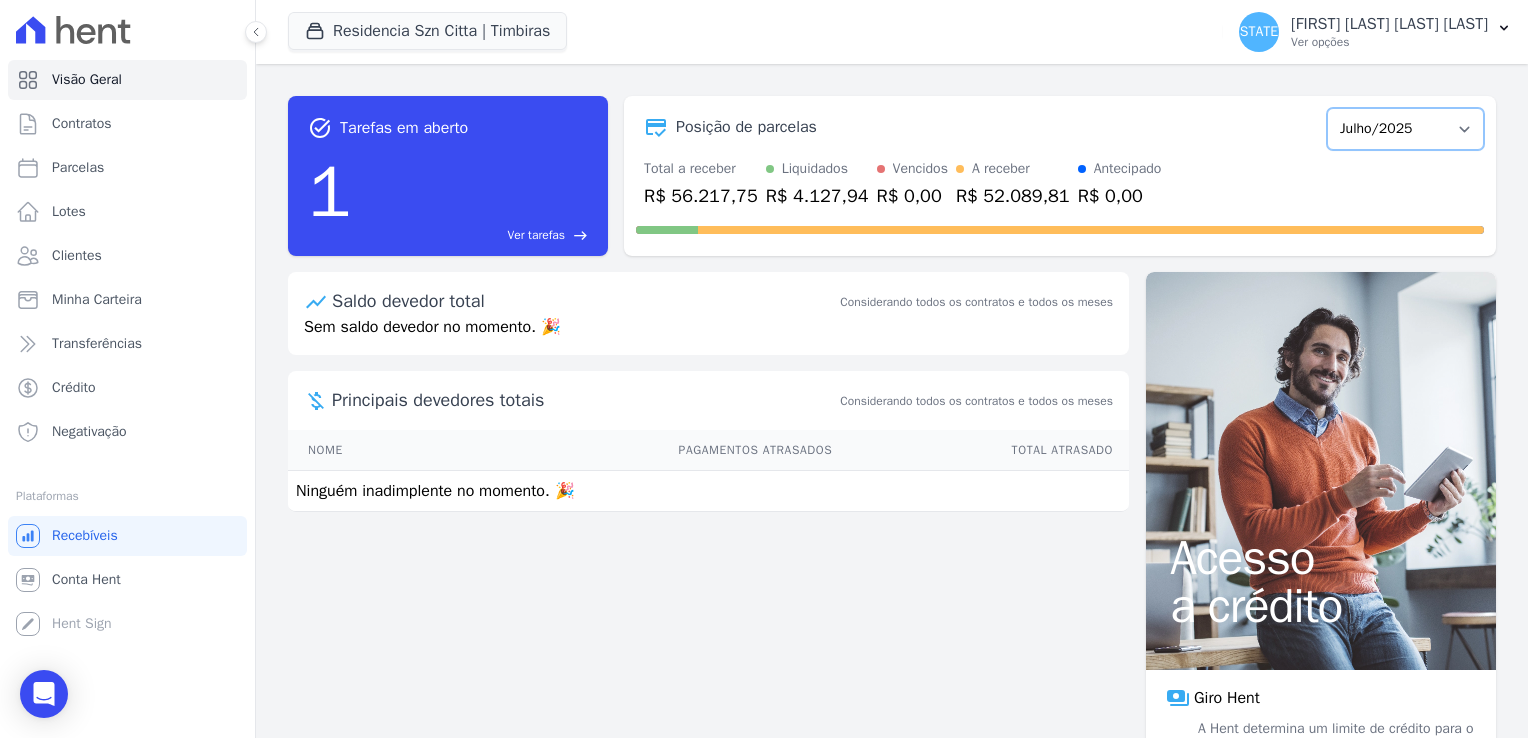 click on "Junho/2025
Julho/2025
Agosto/2025
Setembro/2025
Outubro/2025
Novembro/2025
Dezembro/2025
Janeiro/2026
Fevereiro/2026
Março/2026
Abril/2026
Maio/2026
Junho/2026
Julho/2026
Agosto/2026
Setembro/2026
Outubro/2026
Novembro/2026
Dezembro/2026
Janeiro/2027
Fevereiro/2027
Março/2027
Abril/2027
Maio/2027
Junho/2027
Julho/2027
Agosto/2027
Setembro/2027
Outubro/2027
Novembro/2027
Dezembro/2027
Janeiro/2028
Fevereiro/2028
Março/2028
Abril/2028
Maio/2028
Junho/2028
Julho/2028
Agosto/2028
Setembro/2028
Outubro/2028
Novembro/2028
Dezembro/2028
Janeiro/2029
Fevereiro/2029
Março/2029
Abril/2029
Maio/2029
Junho/2029
Julho/2029
Agosto/2029
Setembro/2029
Outubro/2029
Novembro/2029
Dezembro/2029
Janeiro/2030
Fevereiro/2030
Março/2030
Abril/2030
Maio/2030
Junho/2030" at bounding box center (1405, 129) 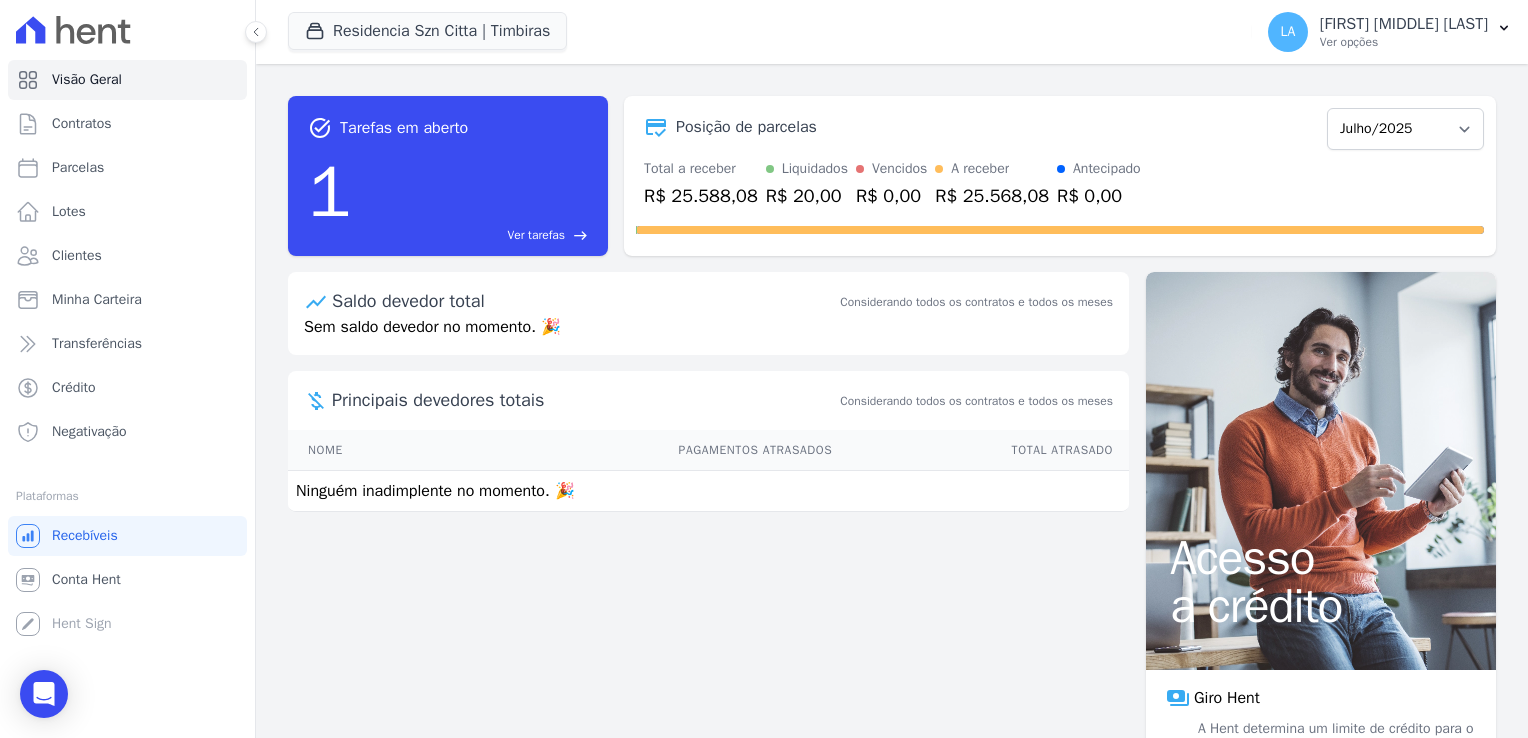 scroll, scrollTop: 0, scrollLeft: 0, axis: both 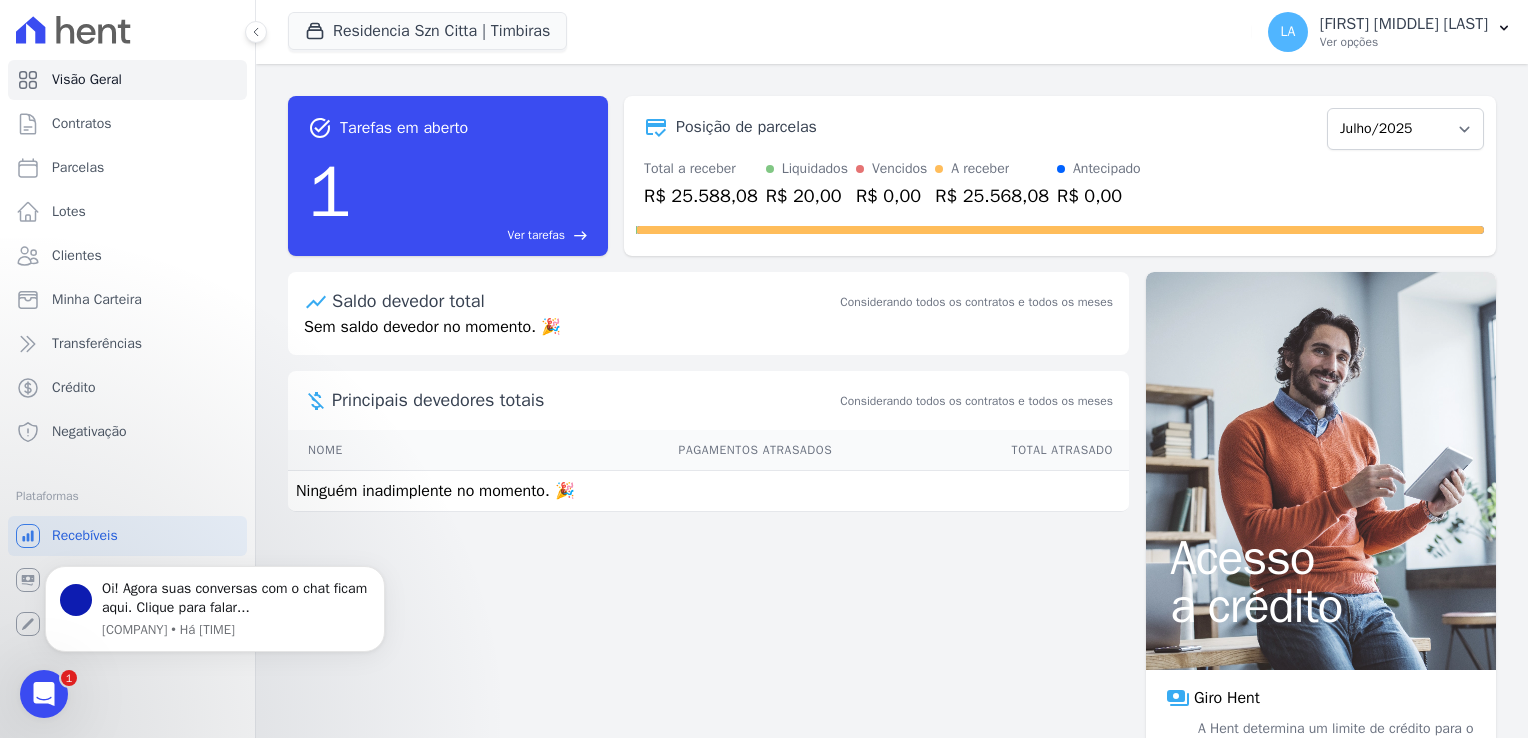 click on "Posição de parcelas
Junho/2025
Julho/2025
Agosto/2025
Setembro/2025
Outubro/2025
Novembro/2025
Dezembro/2025
Janeiro/2026
Fevereiro/2026
Março/2026
Abril/2026
Maio/2026
Junho/2026
Julho/2026
Agosto/2026
Setembro/2026
Outubro/2026
Novembro/2026
Dezembro/2026
Janeiro/2027
Fevereiro/2027
Março/2027
Abril/2027
Maio/2027
Junho/2027
Julho/2027
Agosto/2027
Setembro/2027
Outubro/2027
Novembro/2027
Dezembro/2027
Janeiro/2028
Fevereiro/2028
Março/2028
Abril/2028
Maio/2028
Junho/2028
Julho/2028
Agosto/2028
Setembro/2028
Outubro/2028
Novembro/2028
Dezembro/2028
Janeiro/2029
Fevereiro/2029
Março/2029
Abril/2029
Maio/2029
Junho/2029
Julho/2029
Agosto/2029
Setembro/2029
Outubro/2029
Novembro/2029
Dezembro/2029
Janeiro/2030
Fevereiro/2030
Março/2030
Abril/2030
Maio/2030
Junho/2030" at bounding box center [1060, 176] 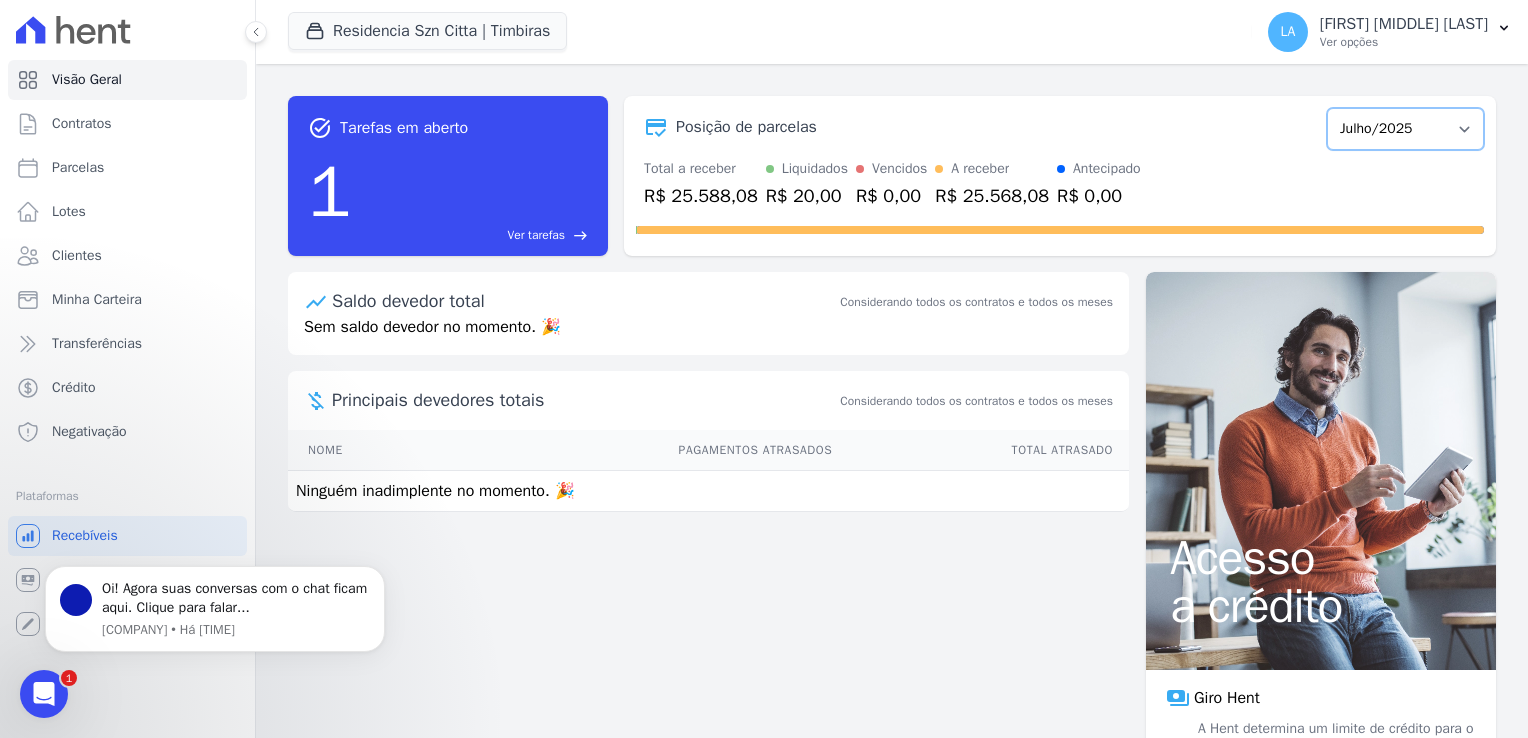 click on "Junho/2025
Julho/2025
Agosto/2025
Setembro/2025
Outubro/2025
Novembro/2025
Dezembro/2025
Janeiro/2026
Fevereiro/2026
Março/2026
Abril/2026
Maio/2026
Junho/2026
Julho/2026
Agosto/2026
Setembro/2026
Outubro/2026
Novembro/2026
Dezembro/2026
Janeiro/2027
Fevereiro/2027
Março/2027
Abril/2027
Maio/2027
Junho/2027
Julho/2027
Agosto/2027
Setembro/2027
Outubro/2027
Novembro/2027
Dezembro/2027
Janeiro/2028
Fevereiro/2028
Março/2028
Abril/2028
Maio/2028
Junho/2028
Julho/2028
Agosto/2028
Setembro/2028
Outubro/2028
Novembro/2028
Dezembro/2028
Janeiro/2029
Fevereiro/2029
Março/2029
Abril/2029
Maio/2029
Junho/2029
Julho/2029
Agosto/2029
Setembro/2029
Outubro/2029
Novembro/2029
Dezembro/2029
Janeiro/2030
Fevereiro/2030
Março/2030
Abril/2030
Maio/2030
Junho/2030" at bounding box center (1405, 129) 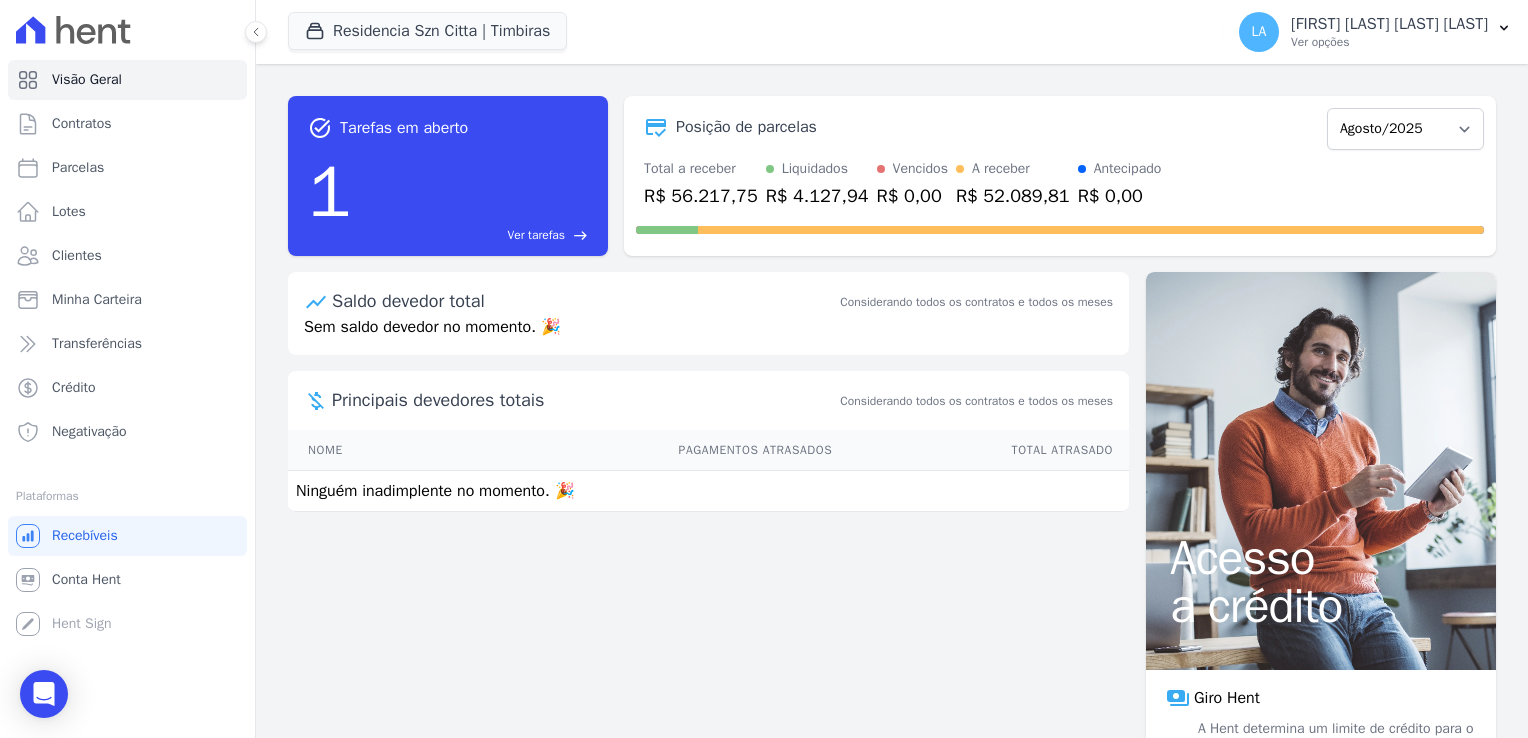 scroll, scrollTop: 0, scrollLeft: 0, axis: both 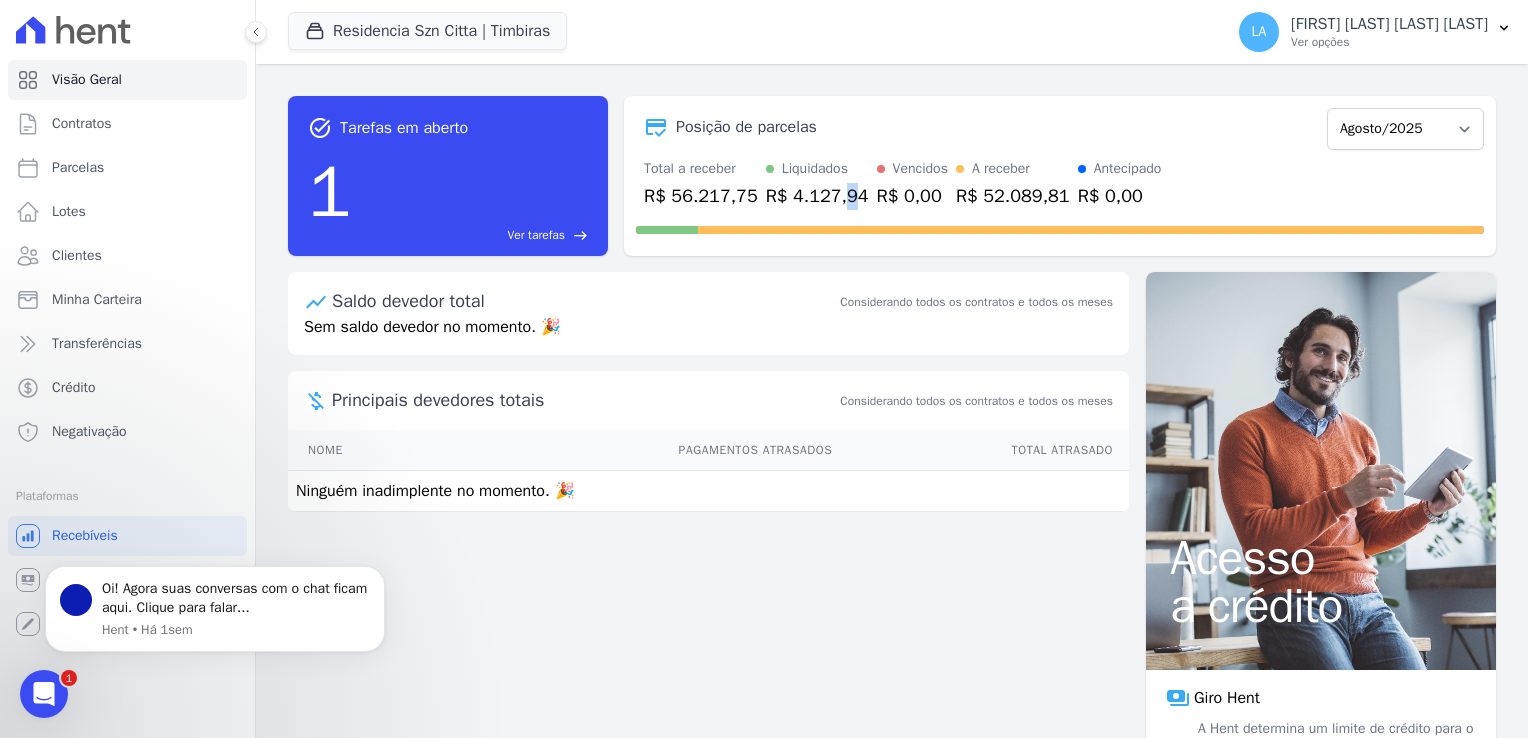 click on "R$ 4.127,94" at bounding box center (817, 196) 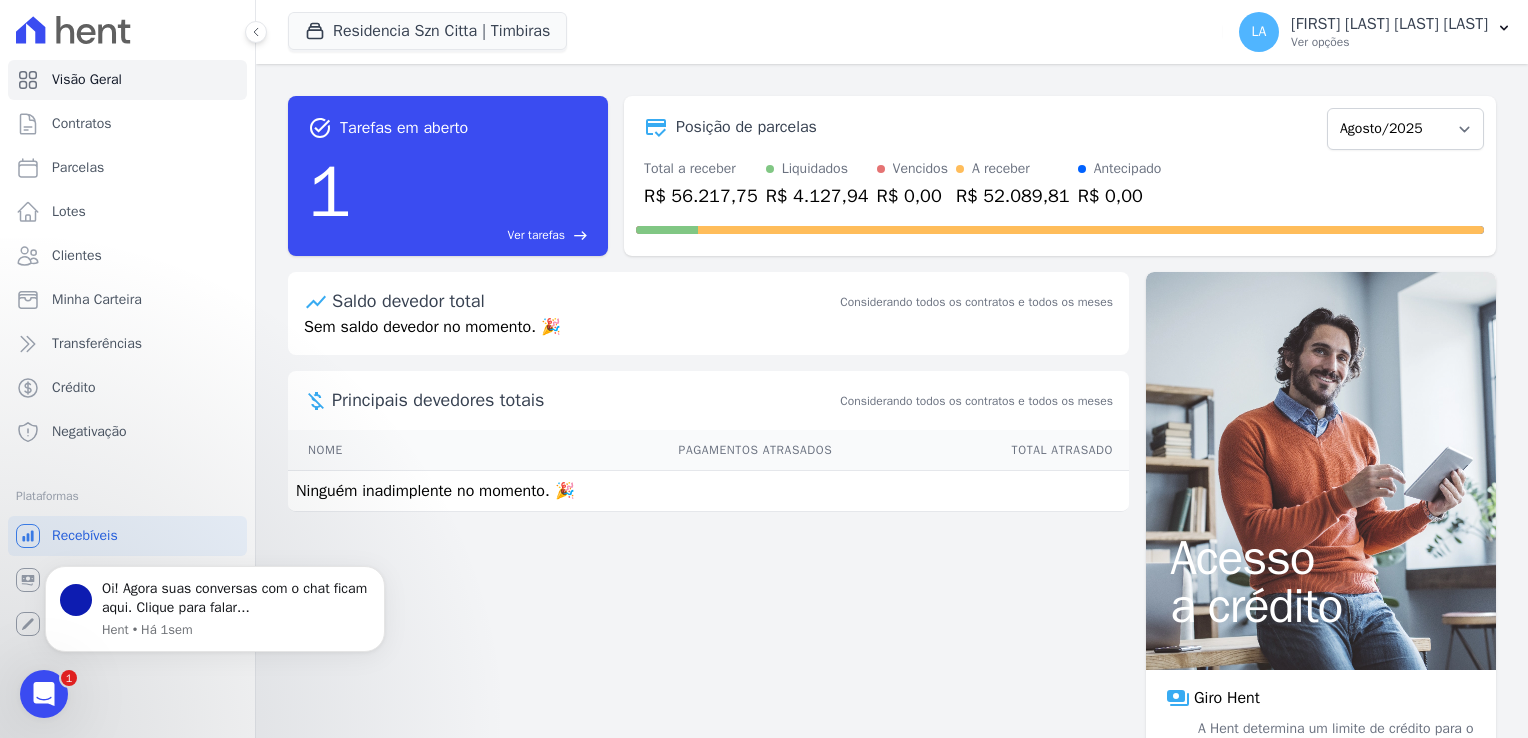 drag, startPoint x: 829, startPoint y: 194, endPoint x: 842, endPoint y: 195, distance: 13.038404 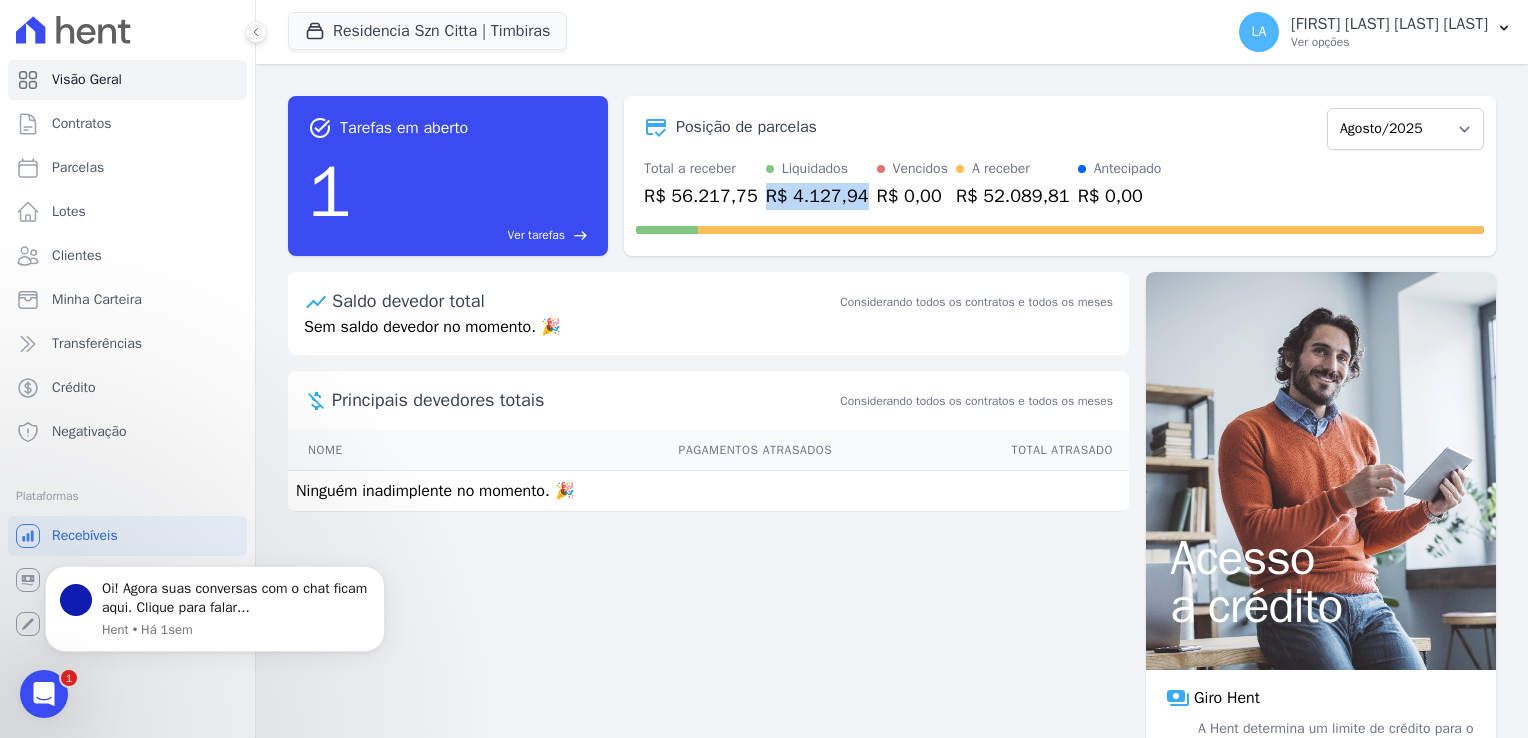 click on "R$ 4.127,94" at bounding box center [817, 196] 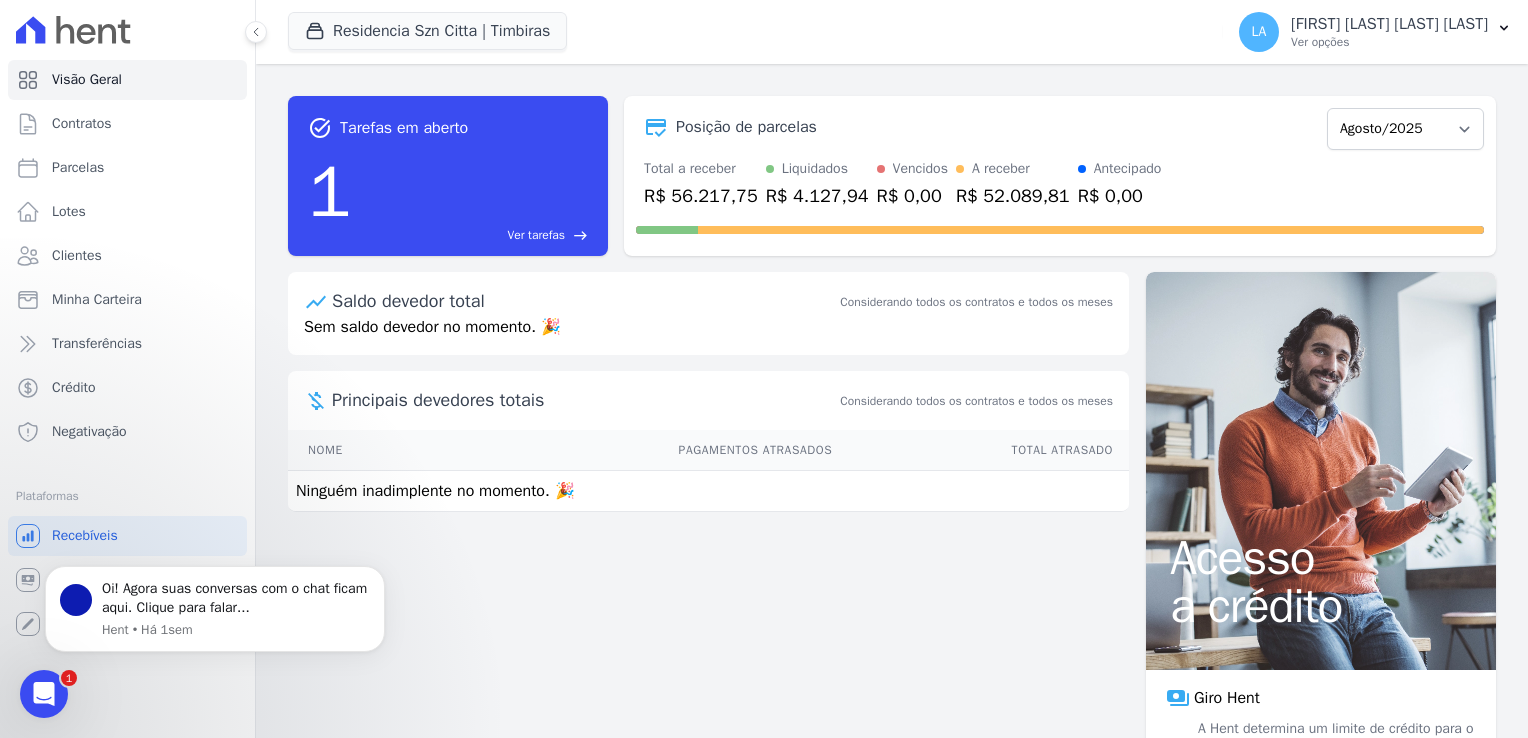drag, startPoint x: 842, startPoint y: 195, endPoint x: 887, endPoint y: 201, distance: 45.39824 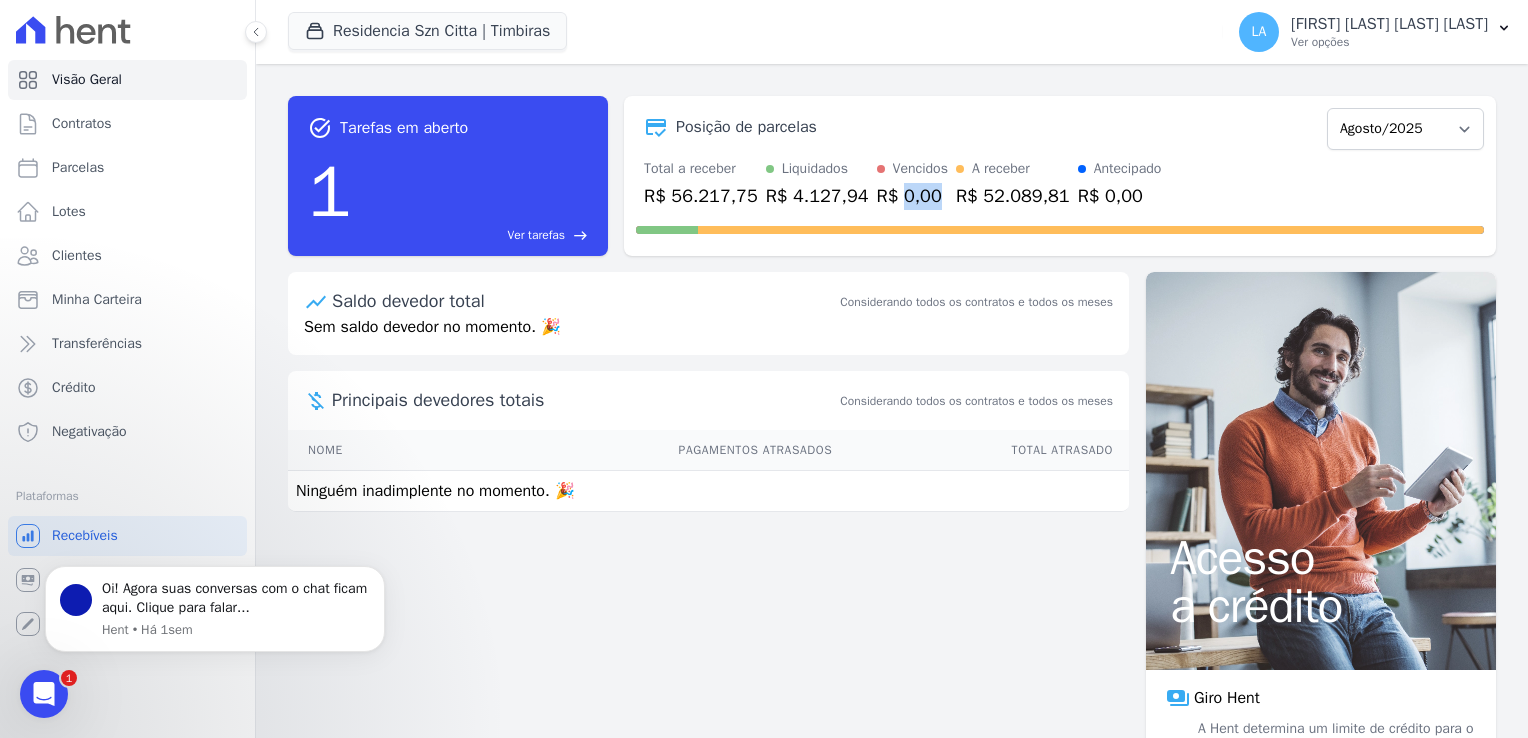 click on "R$ 0,00" at bounding box center [912, 196] 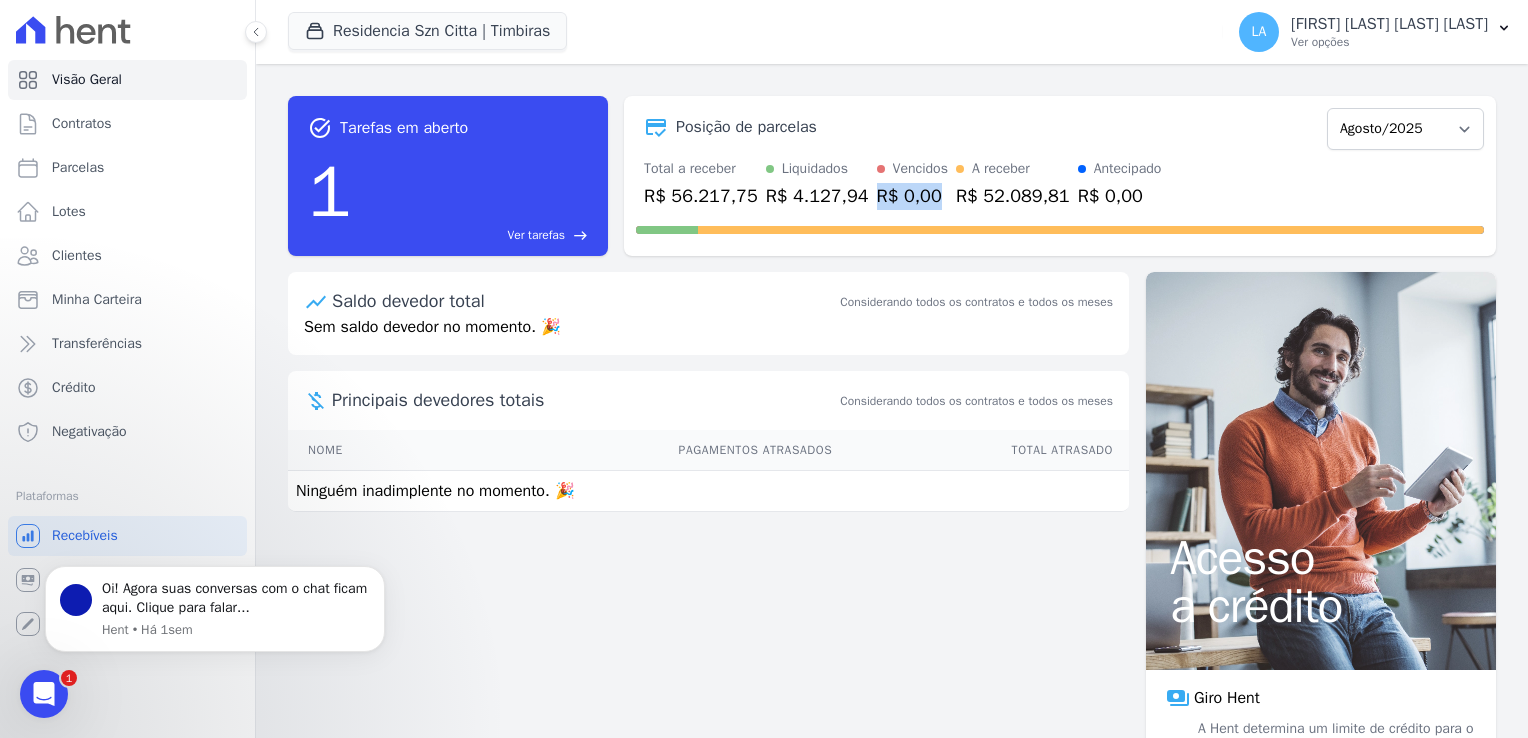 click on "R$ 0,00" at bounding box center (912, 196) 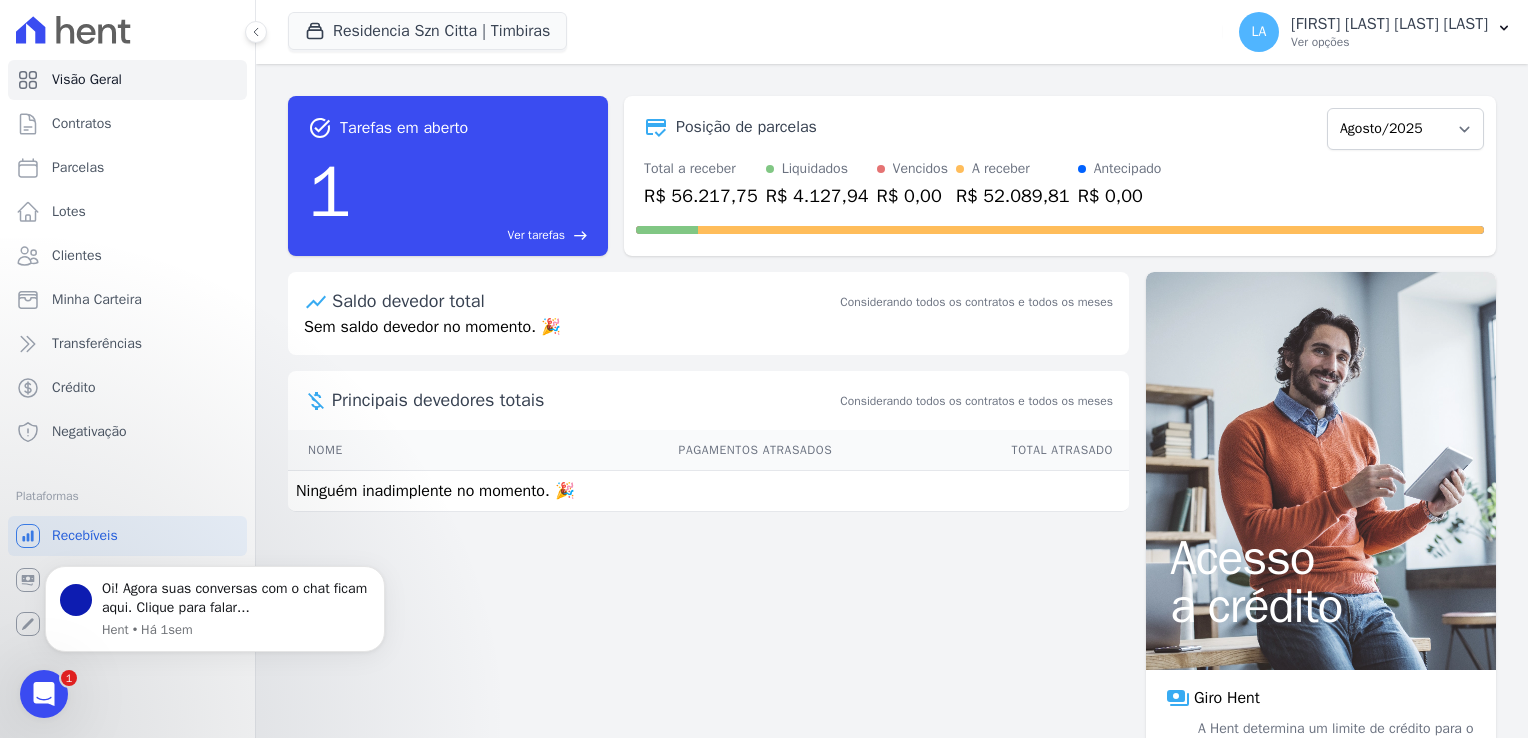 drag, startPoint x: 887, startPoint y: 200, endPoint x: 976, endPoint y: 201, distance: 89.005615 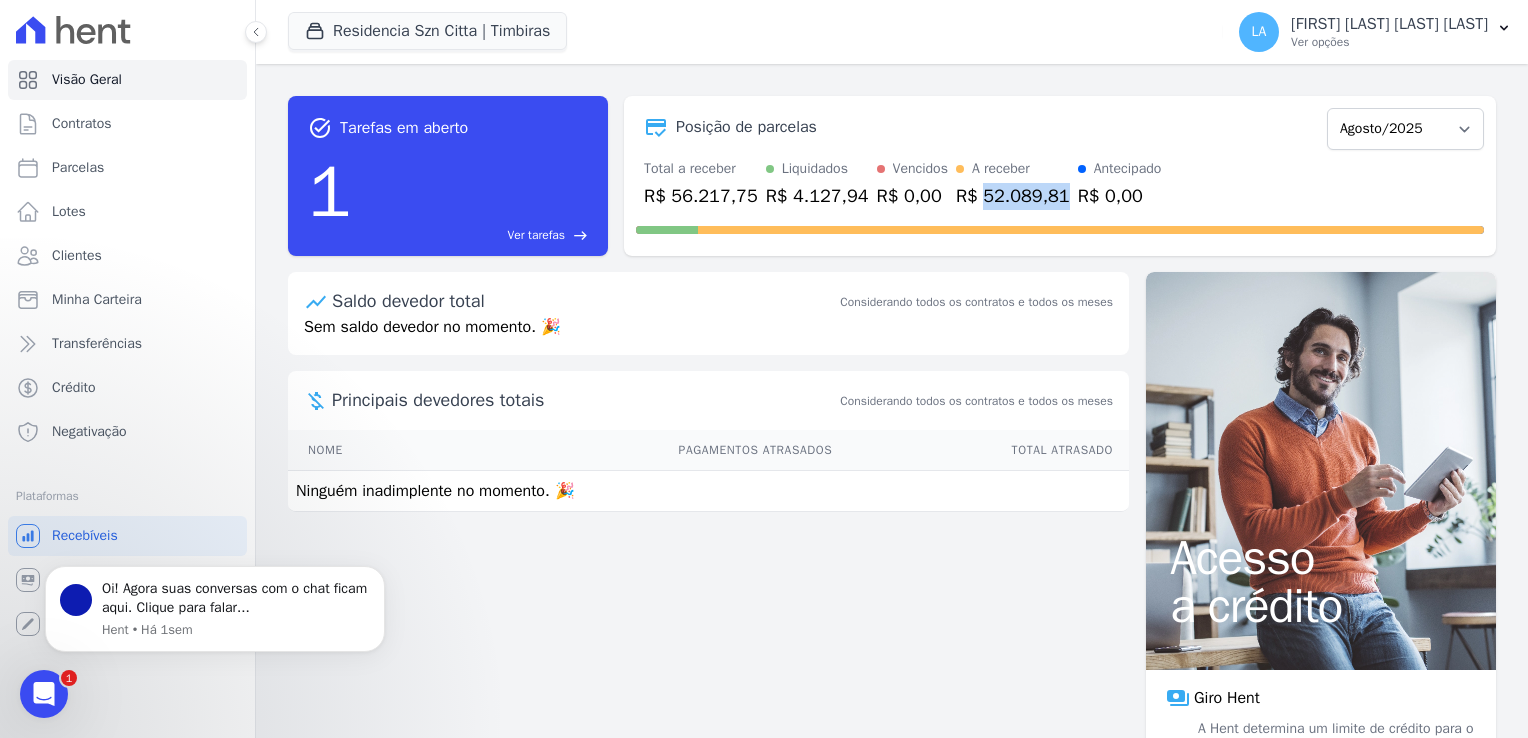 click on "R$ 52.089,81" at bounding box center [1013, 196] 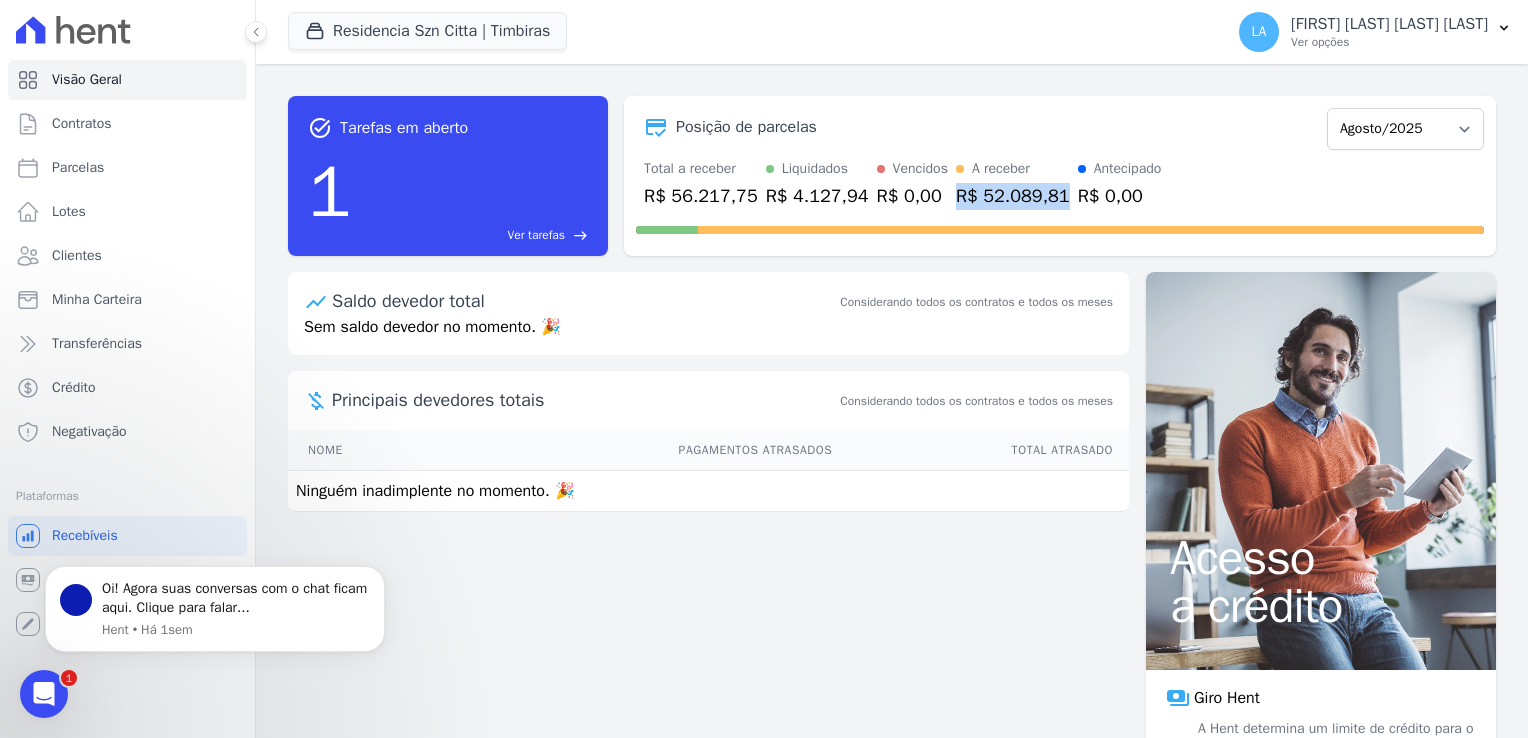 click on "R$ 52.089,81" at bounding box center [1013, 196] 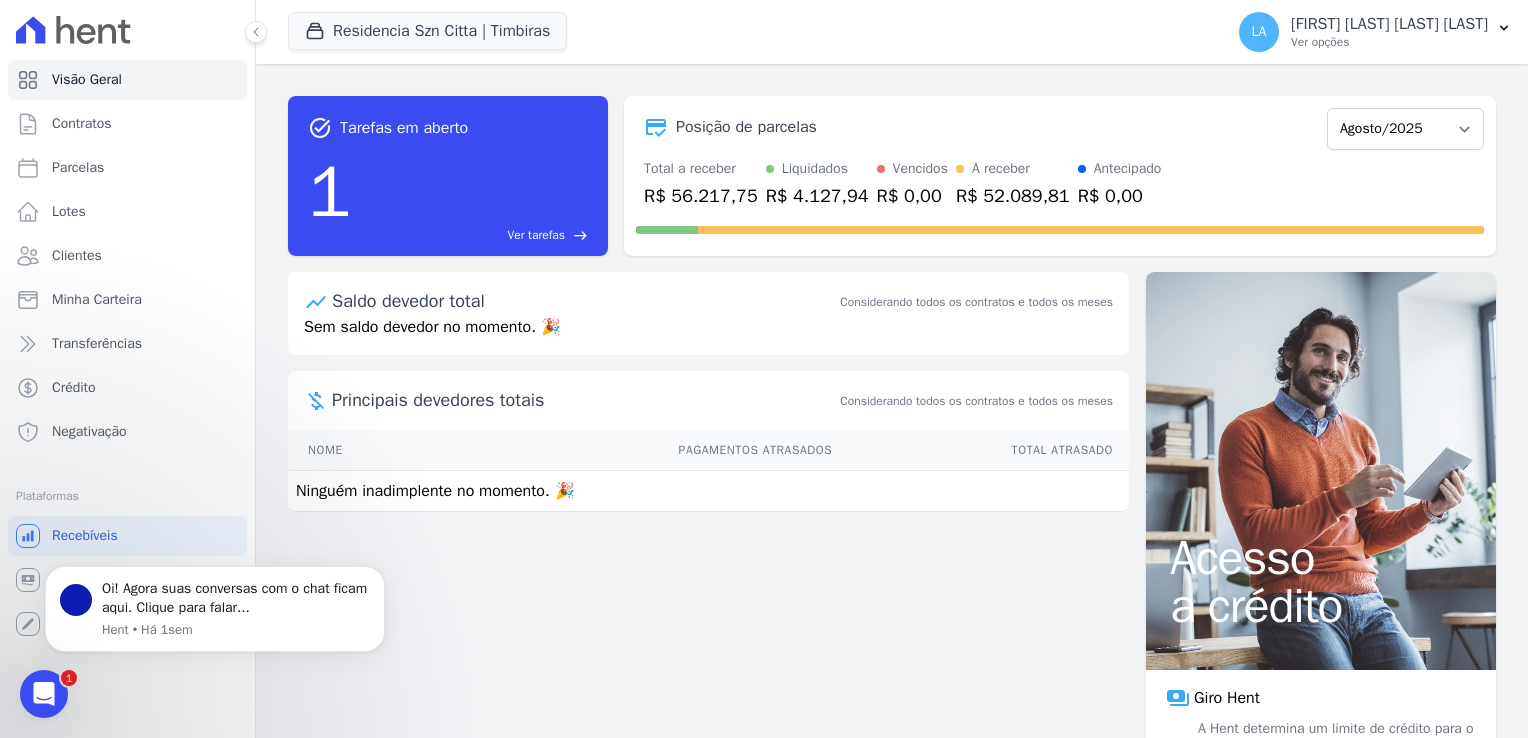 drag, startPoint x: 978, startPoint y: 201, endPoint x: 1100, endPoint y: 198, distance: 122.03688 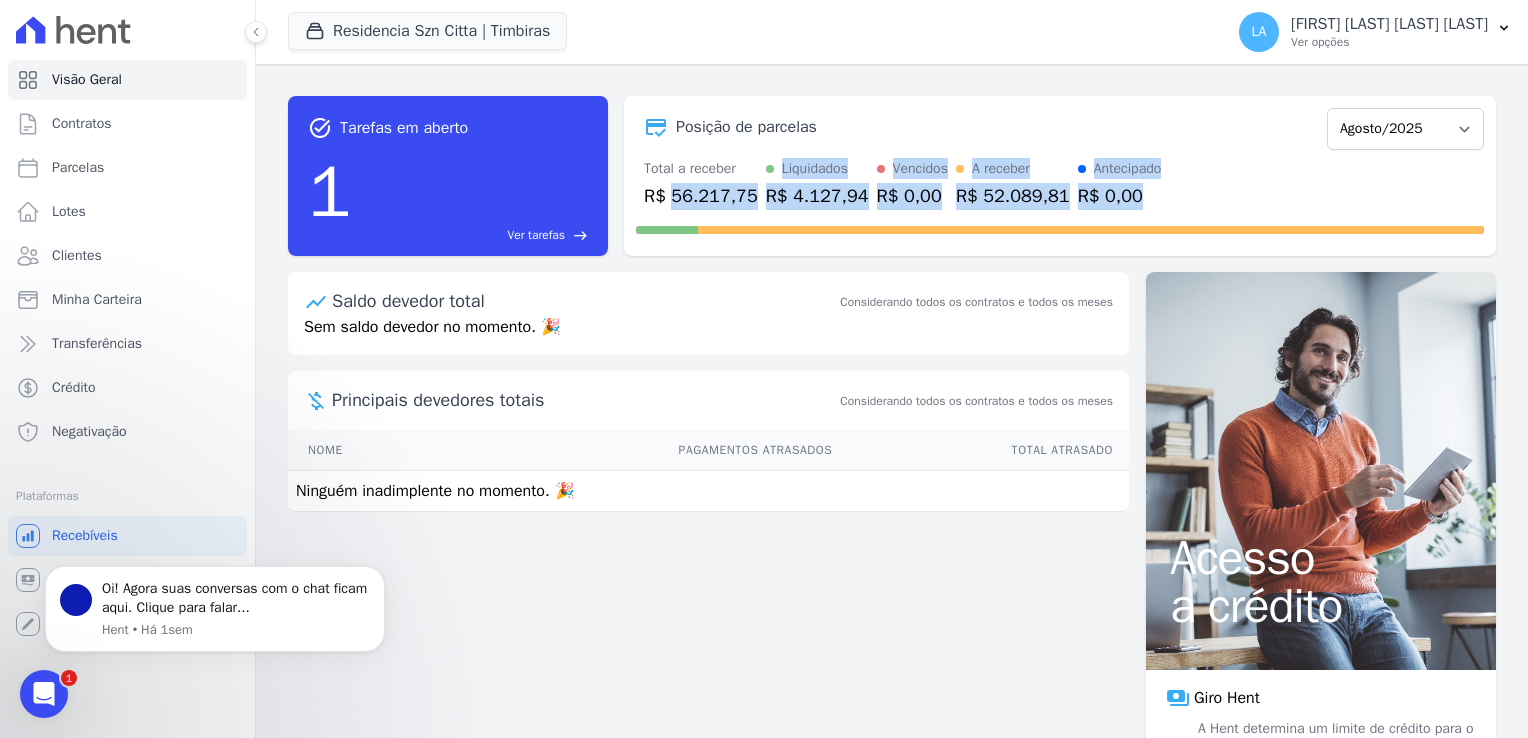 drag, startPoint x: 1100, startPoint y: 198, endPoint x: 686, endPoint y: 206, distance: 414.0773 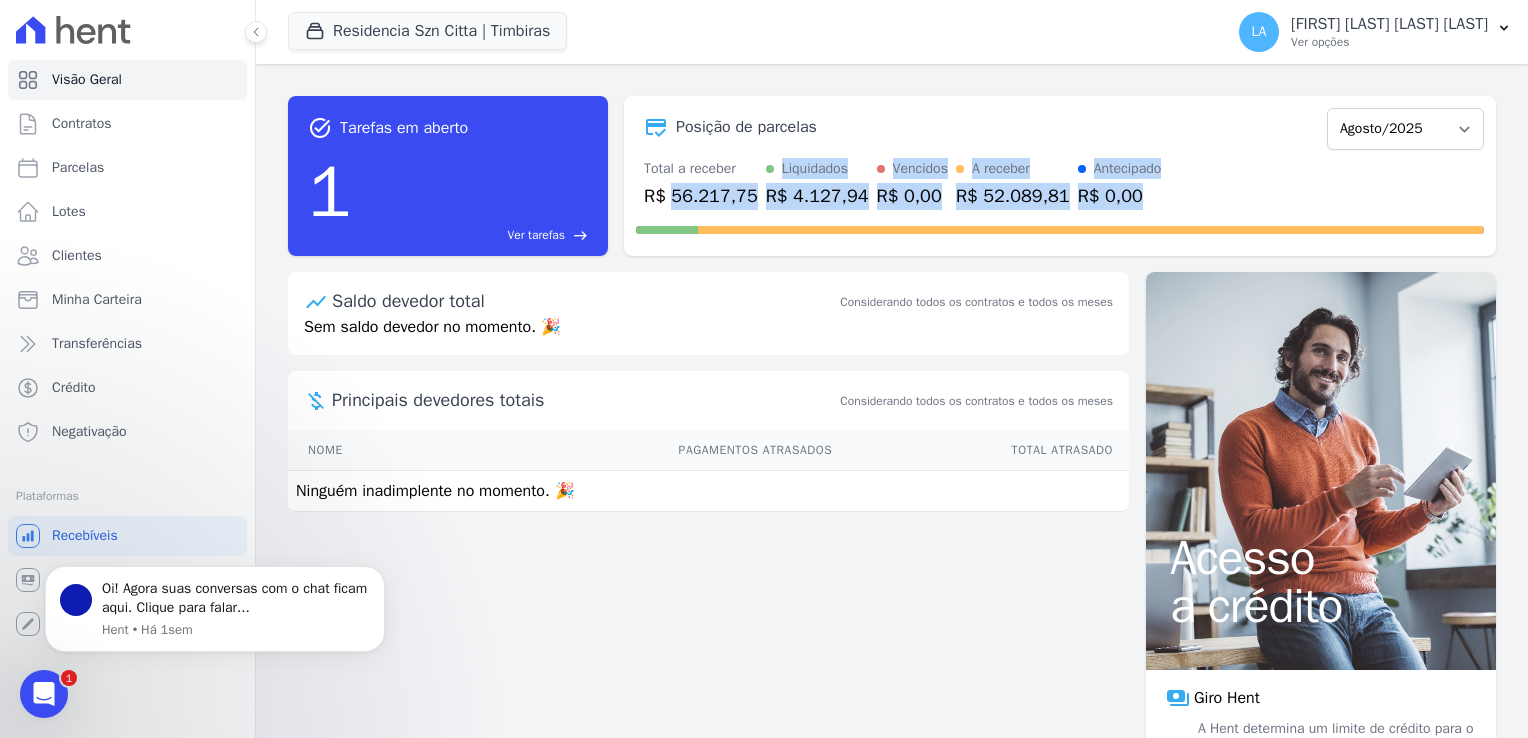 click on "R$ 0,00" at bounding box center (1120, 196) 